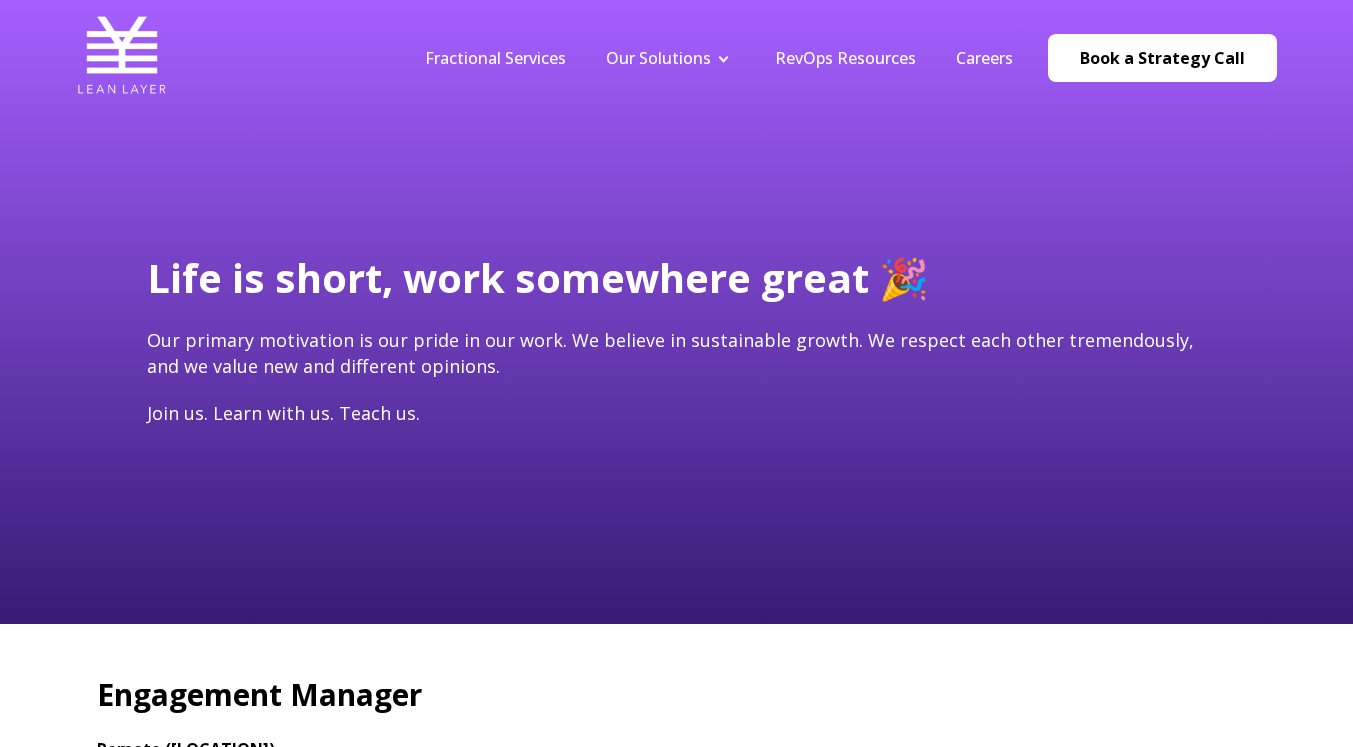type on "[EMAIL]" 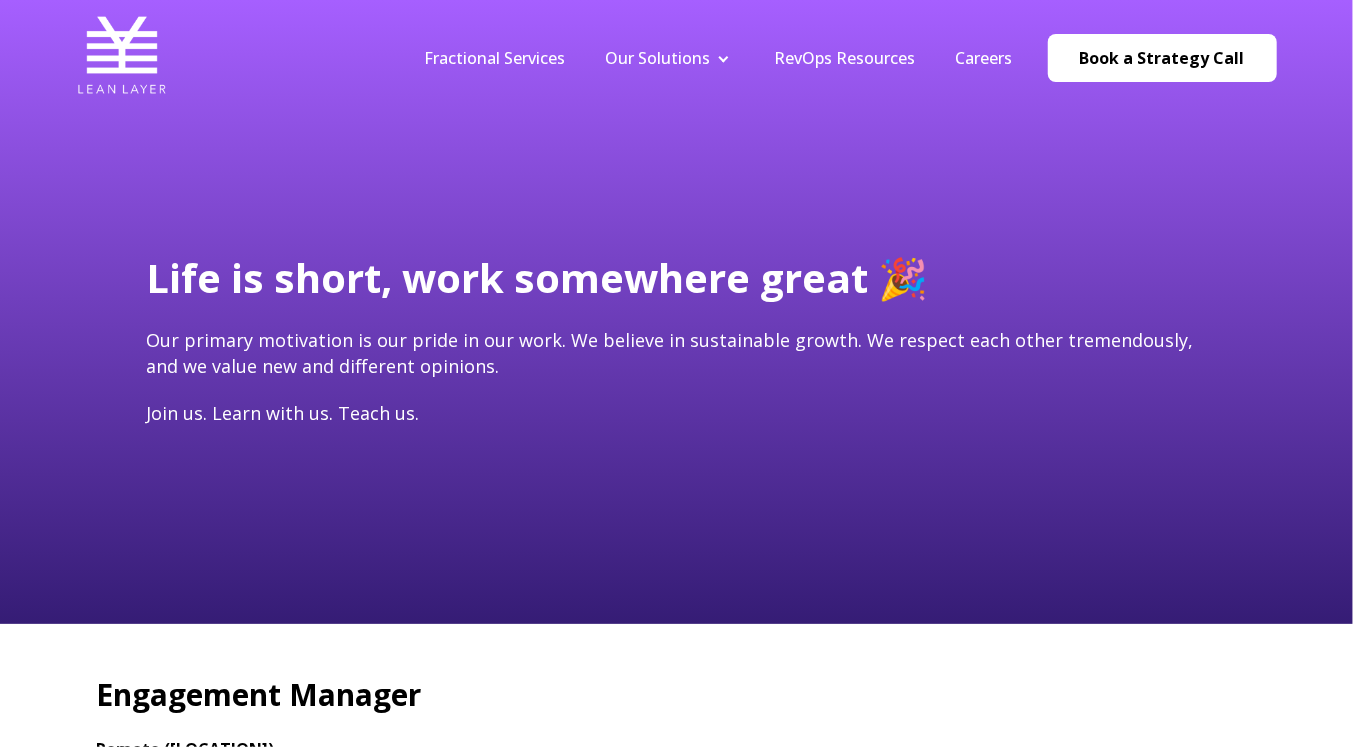 scroll, scrollTop: 0, scrollLeft: 0, axis: both 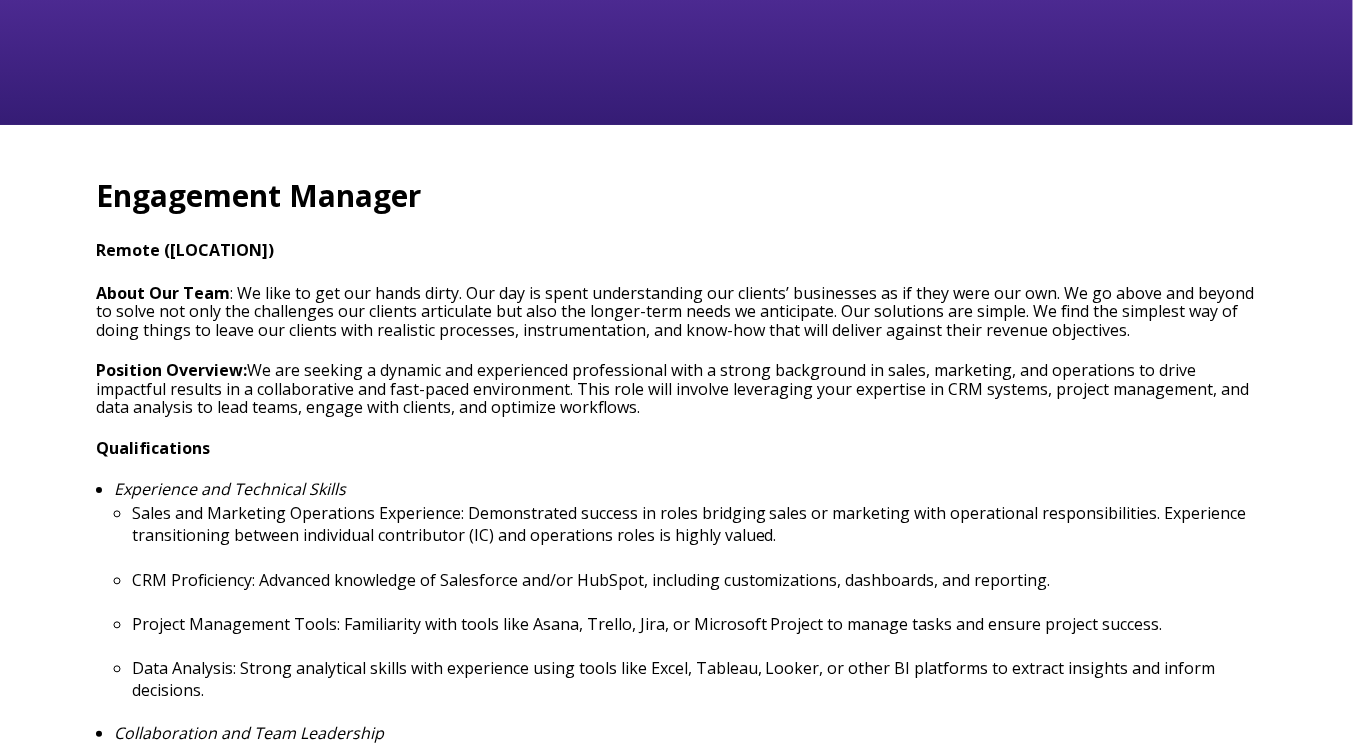 click on "Engagement Manager
Remote (USA)
About Our Team : We like to get our hands dirty. Our day is spent understanding our clients’ businesses as if they were our own. We go above and beyond to solve not only the challenges our clients articulate but also the longer-term needs we anticipate. Our solutions are simple. We find the simplest way of doing things to leave our clients with realistic processes, instrumentation, and know-how that will deliver against their revenue objectives.
Position Overview:  We are seeking a dynamic and experienced professional with a strong background in sales, marketing, and operations to drive impactful results in a collaborative and fast-paced environment. This role will involve leveraging your expertise in CRM systems, project management, and data analysis to lead teams, engage with clients, and optimize workflows.
Qualifications
Experience and Technical Skills
Collaboration and Team Leadership" at bounding box center [677, 1156] 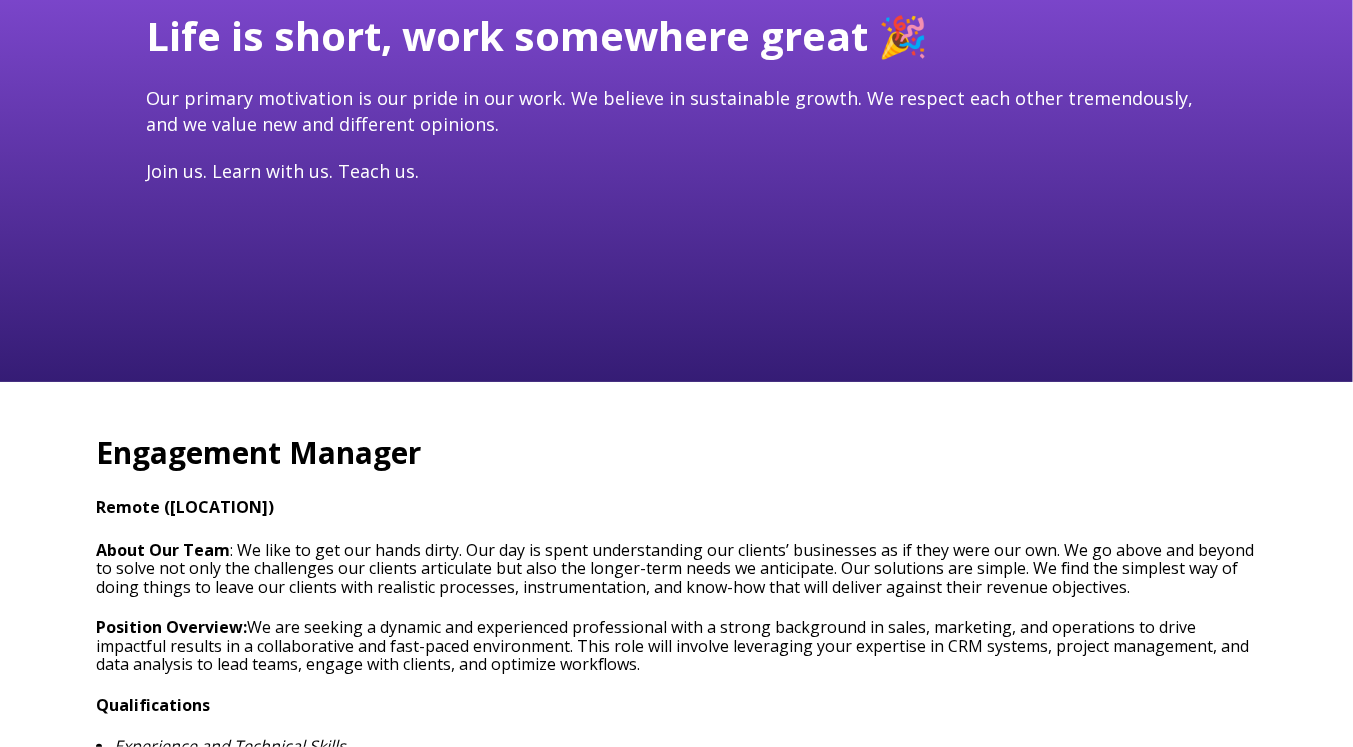 scroll, scrollTop: 299, scrollLeft: 0, axis: vertical 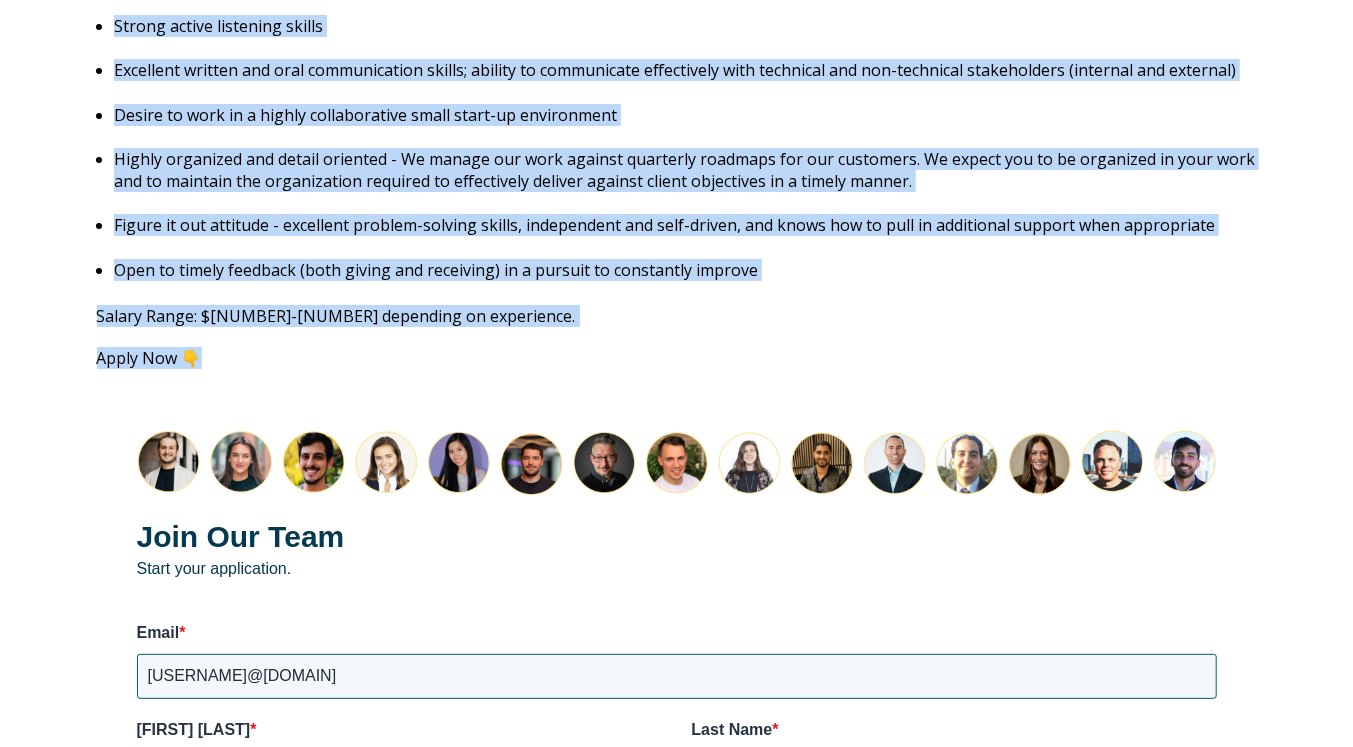 drag, startPoint x: 87, startPoint y: 373, endPoint x: 341, endPoint y: 374, distance: 254.00197 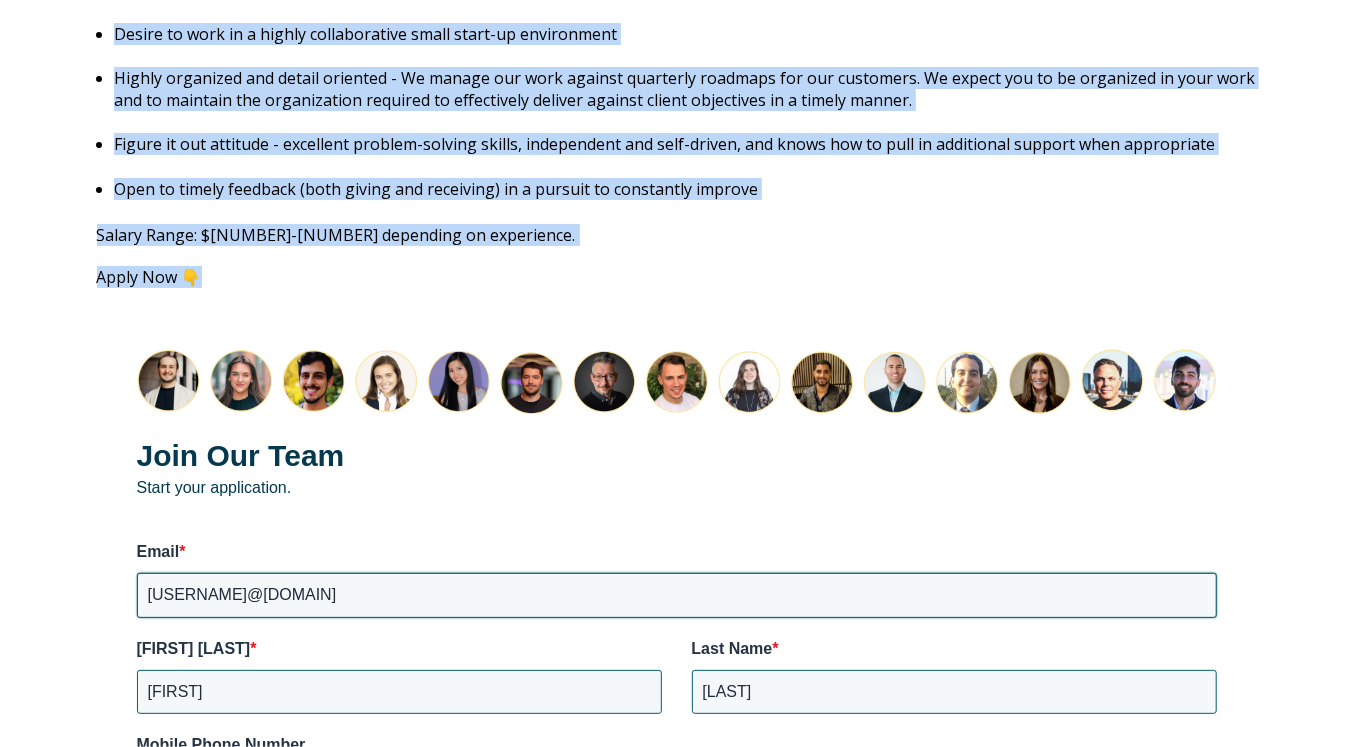 scroll, scrollTop: 2599, scrollLeft: 0, axis: vertical 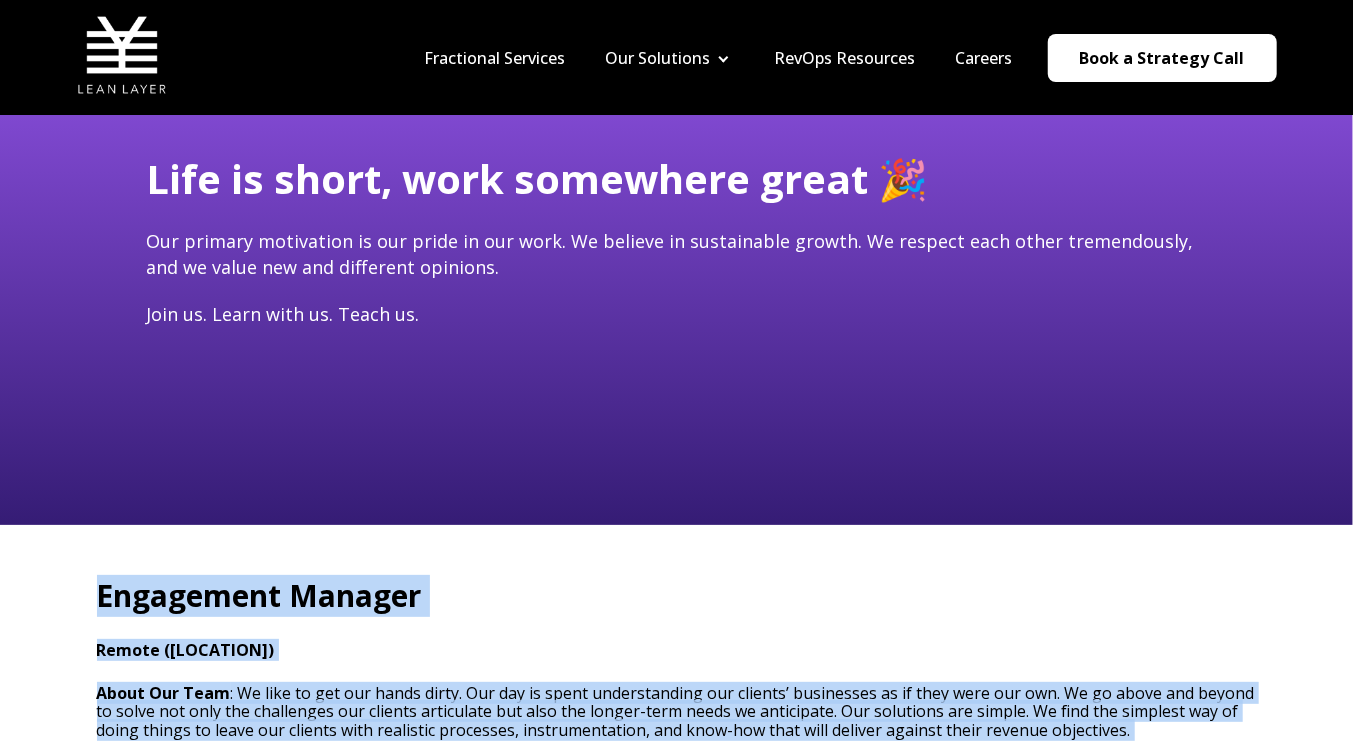 click on "Engagement Manager
Remote (USA)
About Our Team : We like to get our hands dirty. Our day is spent understanding our clients’ businesses as if they were our own. We go above and beyond to solve not only the challenges our clients articulate but also the longer-term needs we anticipate. Our solutions are simple. We find the simplest way of doing things to leave our clients with realistic processes, instrumentation, and know-how that will deliver against their revenue objectives.
Position Overview:  We are seeking a dynamic and experienced professional with a strong background in sales, marketing, and operations to drive impactful results in a collaborative and fast-paced environment. This role will involve leveraging your expertise in CRM systems, project management, and data analysis to lead teams, engage with clients, and optimize workflows.
Qualifications
Experience and Technical Skills
Collaboration and Team Leadership" at bounding box center [677, 1571] 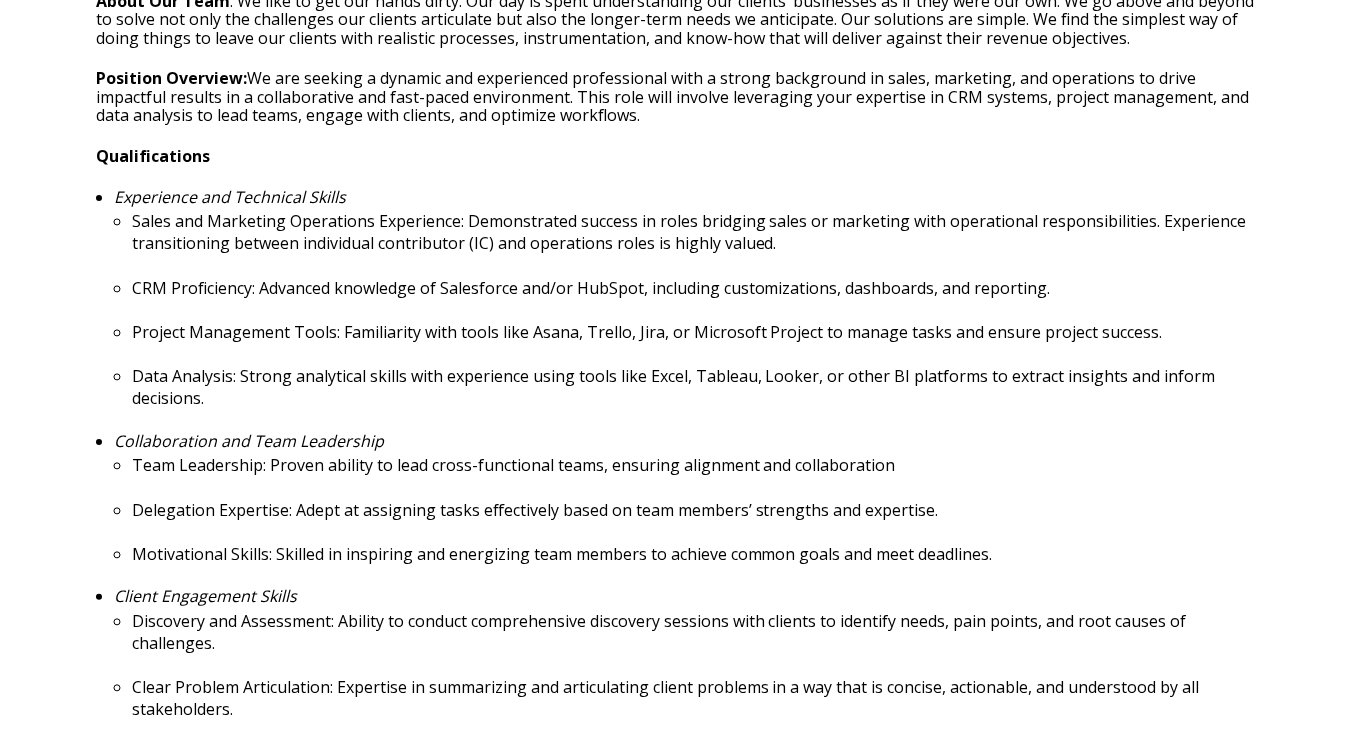 scroll, scrollTop: 799, scrollLeft: 0, axis: vertical 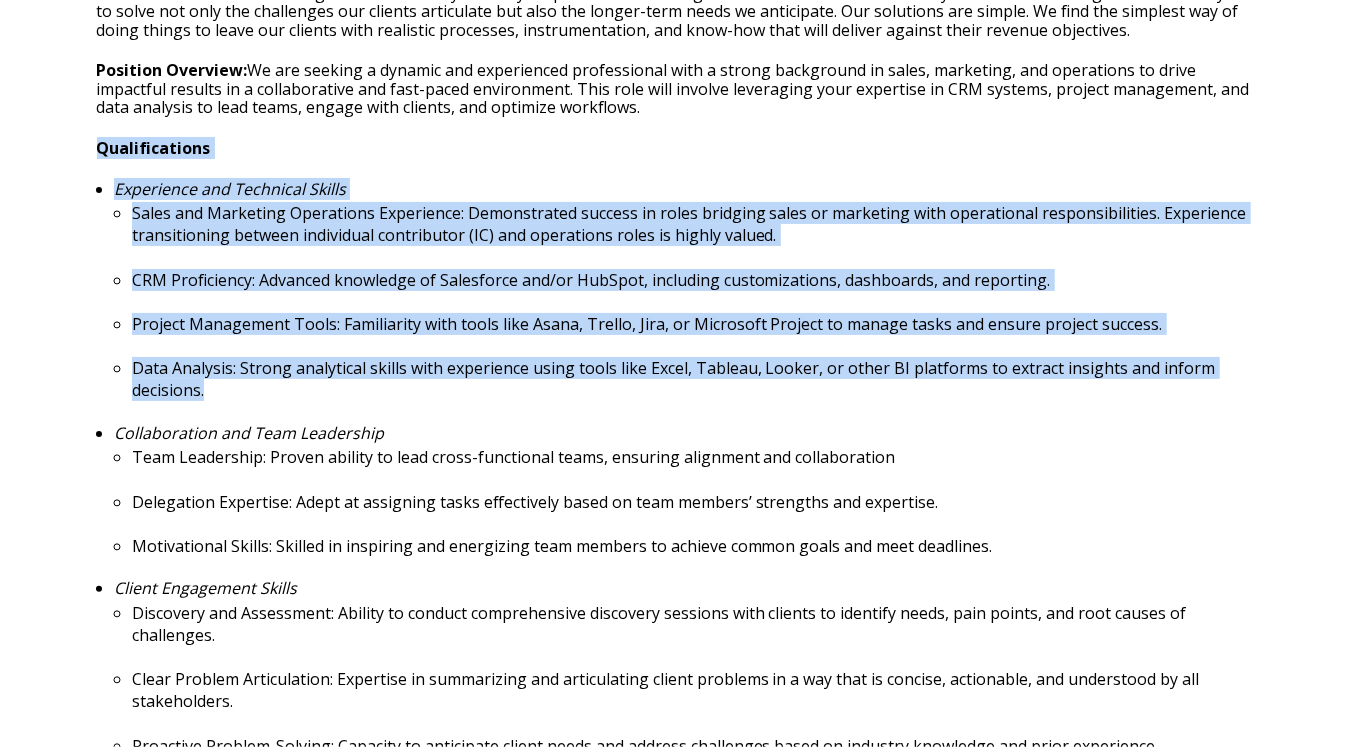 drag, startPoint x: 89, startPoint y: 149, endPoint x: 429, endPoint y: 391, distance: 417.32962 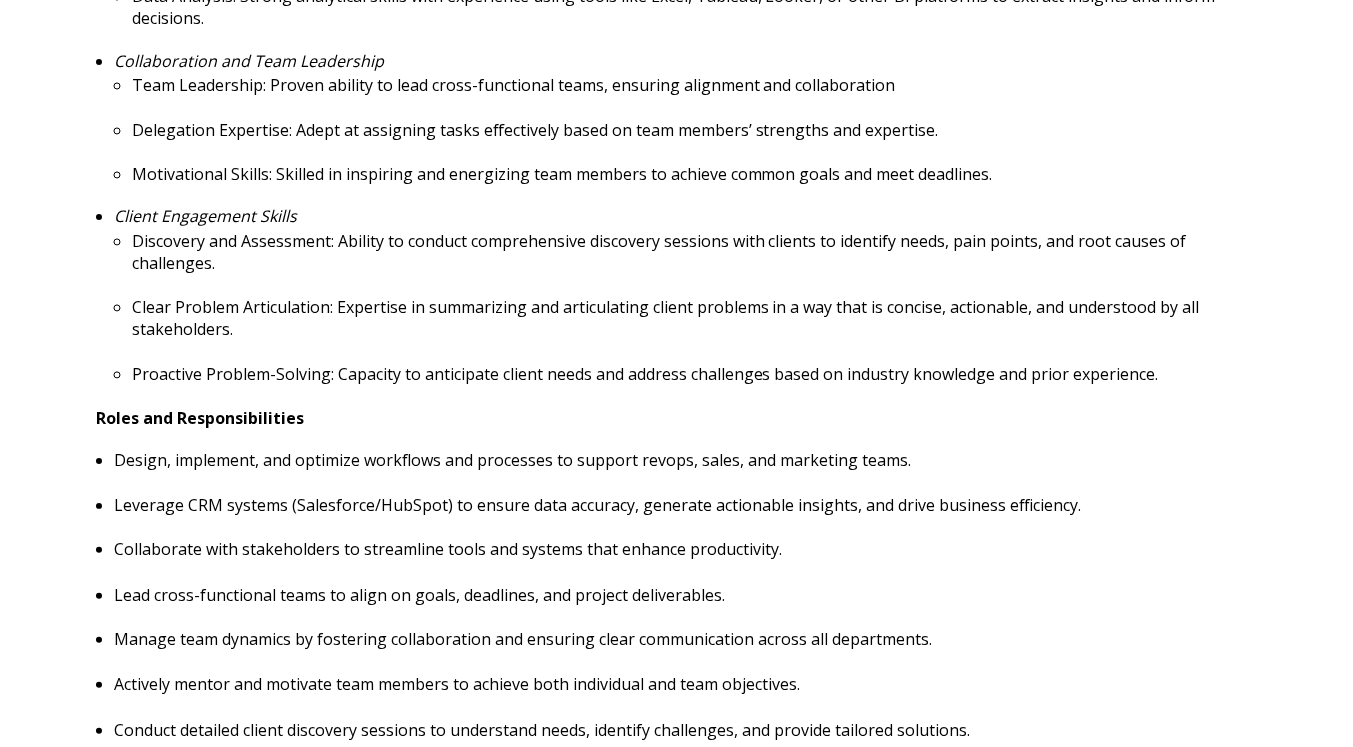 scroll, scrollTop: 1199, scrollLeft: 0, axis: vertical 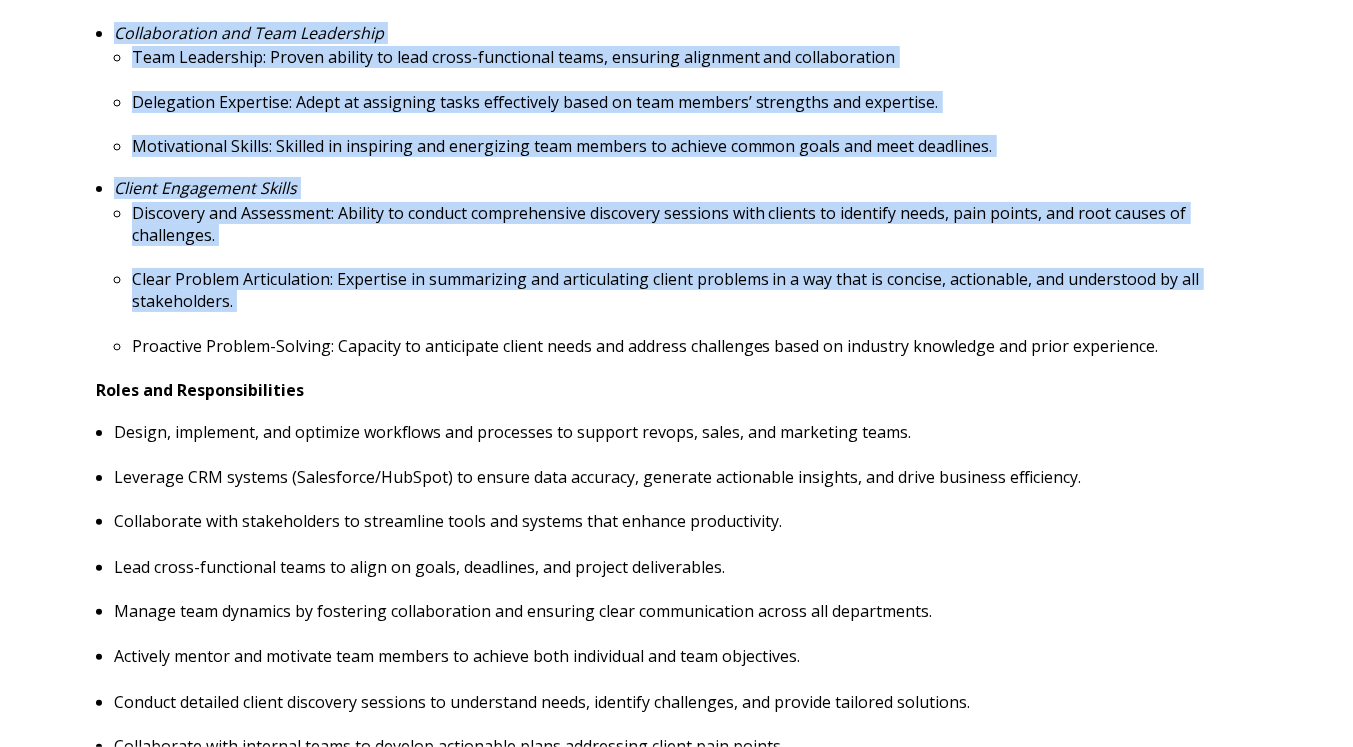 drag, startPoint x: 112, startPoint y: 32, endPoint x: 1186, endPoint y: 353, distance: 1120.9447 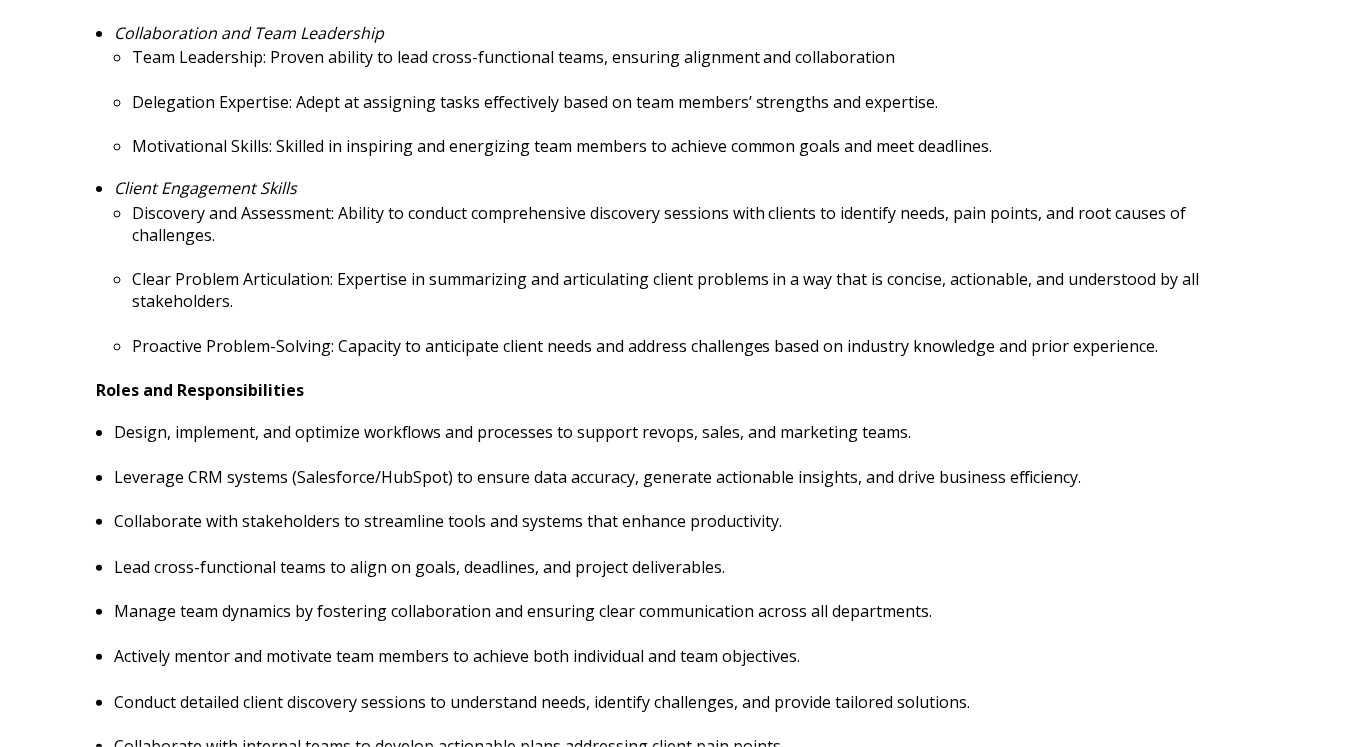 click on "Proactive Problem-Solving: Capacity to anticipate client needs and address challenges based on industry knowledge and prior experience." at bounding box center (694, 346) 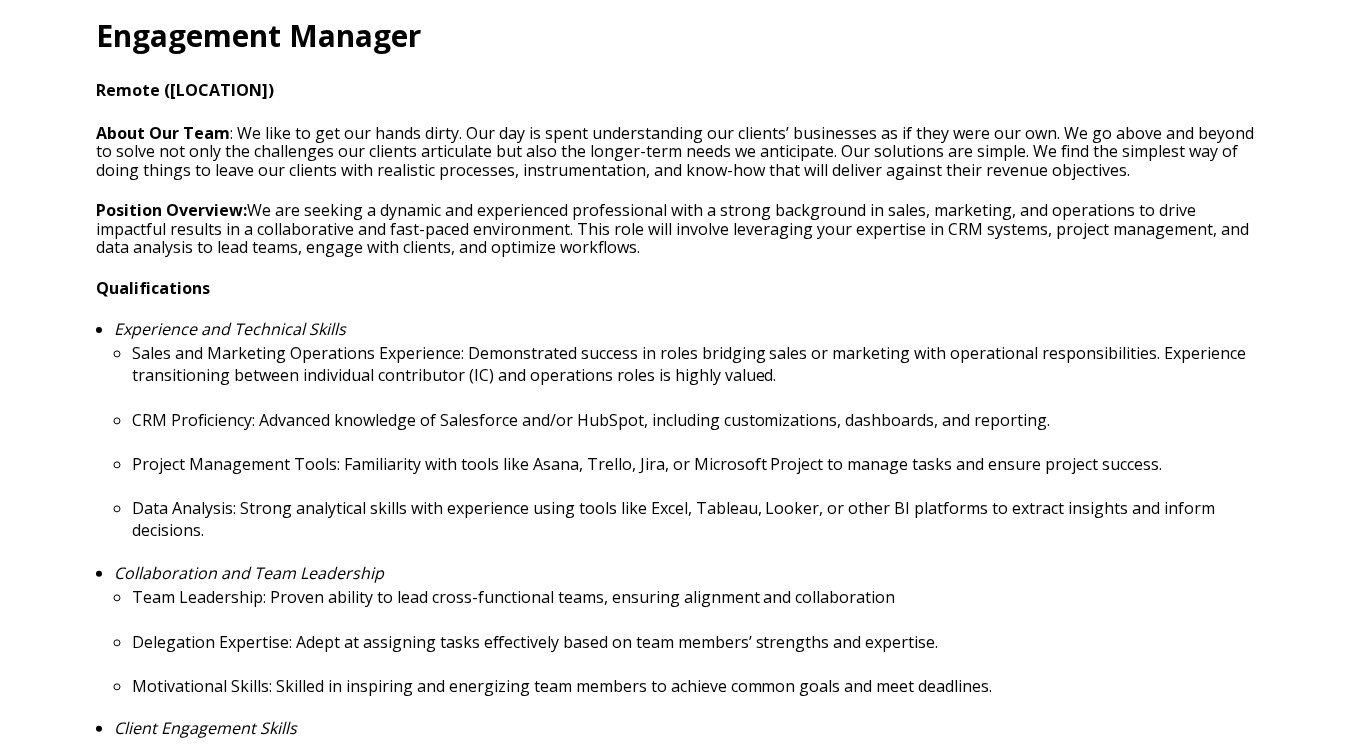 scroll, scrollTop: 699, scrollLeft: 0, axis: vertical 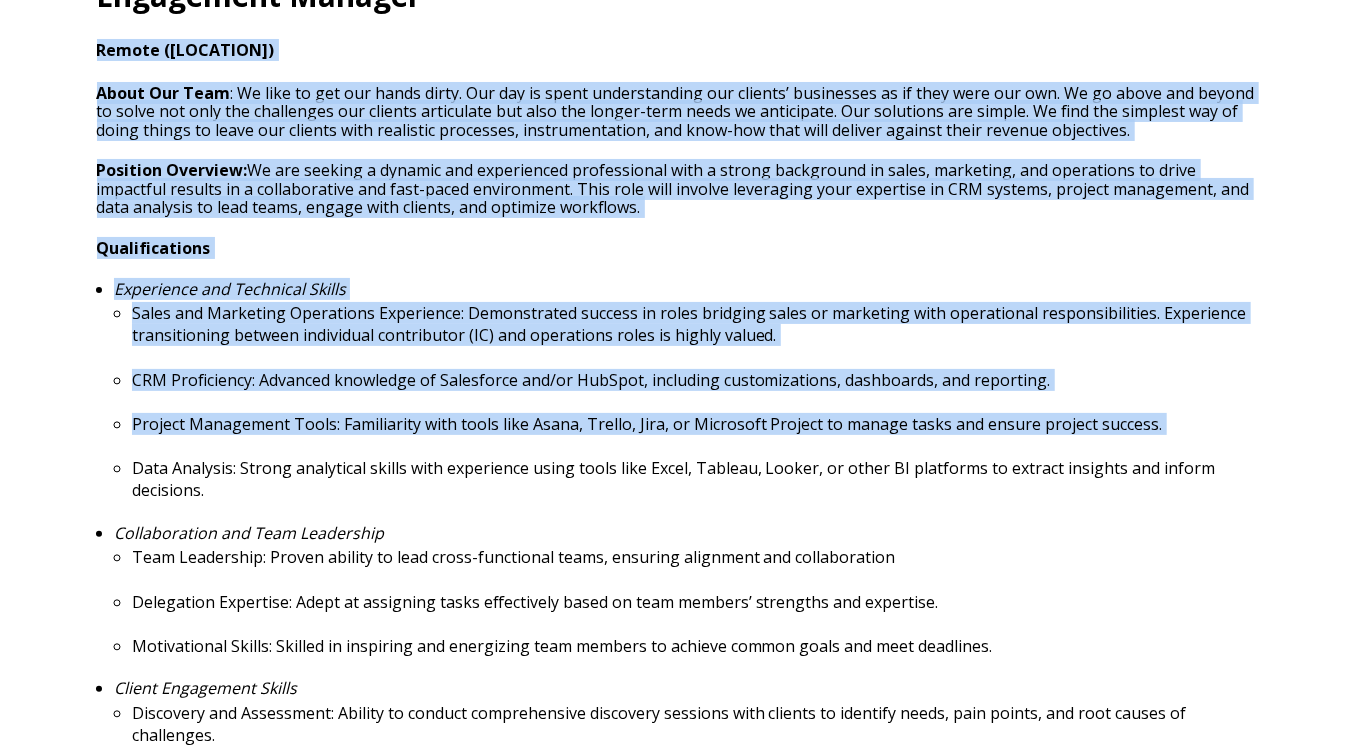 drag, startPoint x: 92, startPoint y: 54, endPoint x: 419, endPoint y: 448, distance: 512.0205 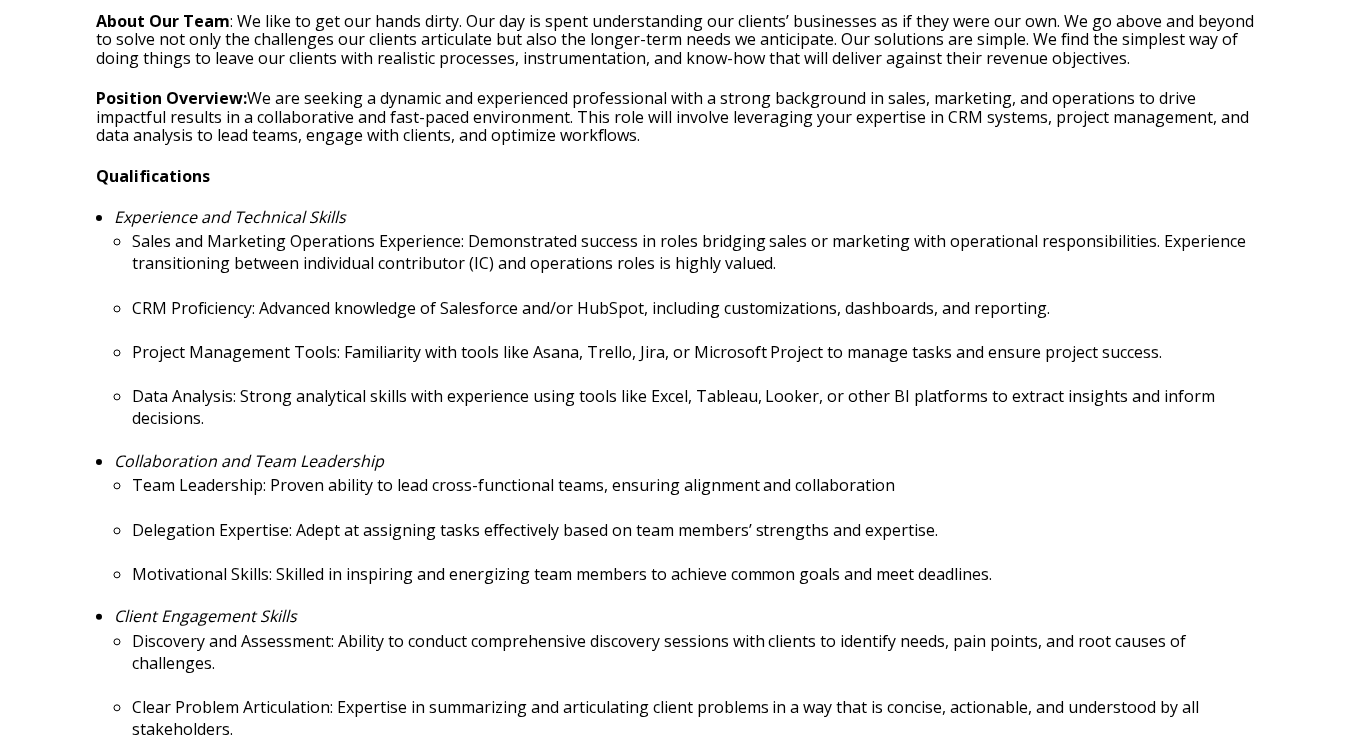 scroll, scrollTop: 799, scrollLeft: 0, axis: vertical 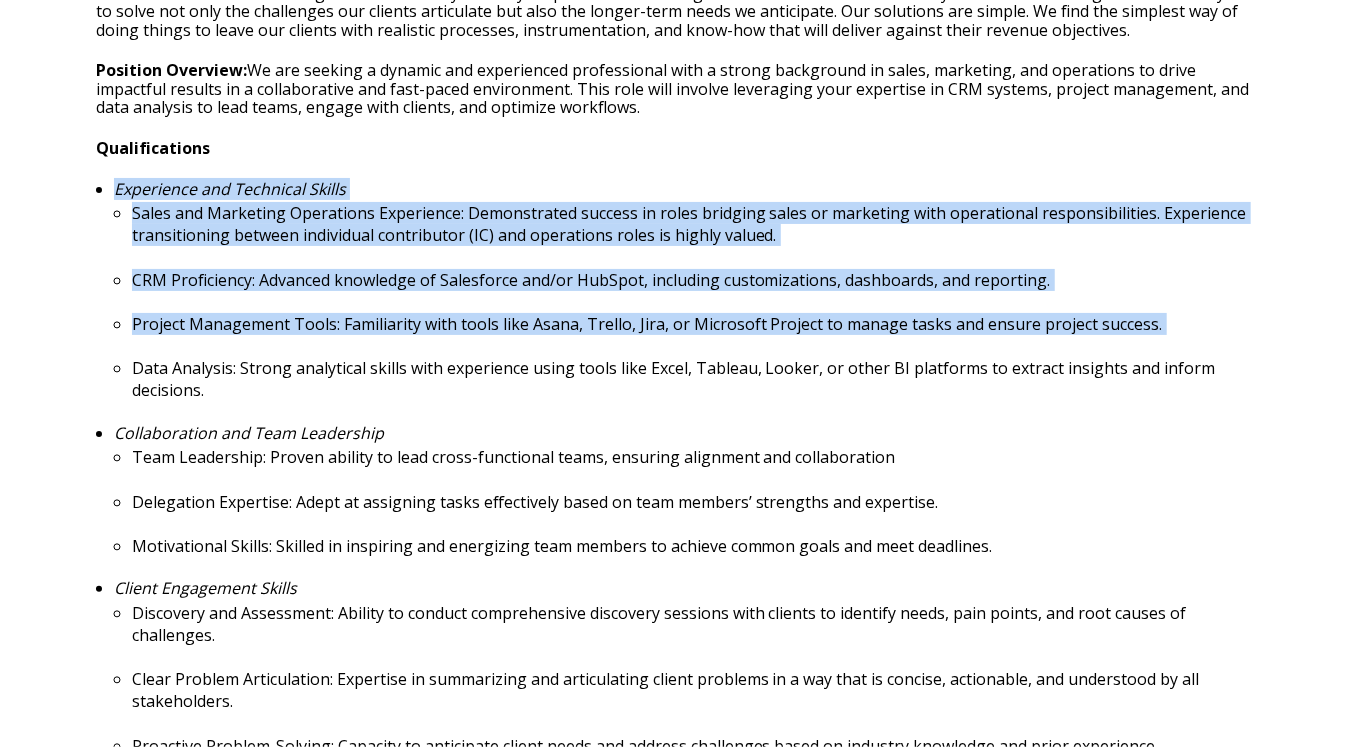 drag, startPoint x: 114, startPoint y: 193, endPoint x: 370, endPoint y: 343, distance: 296.70862 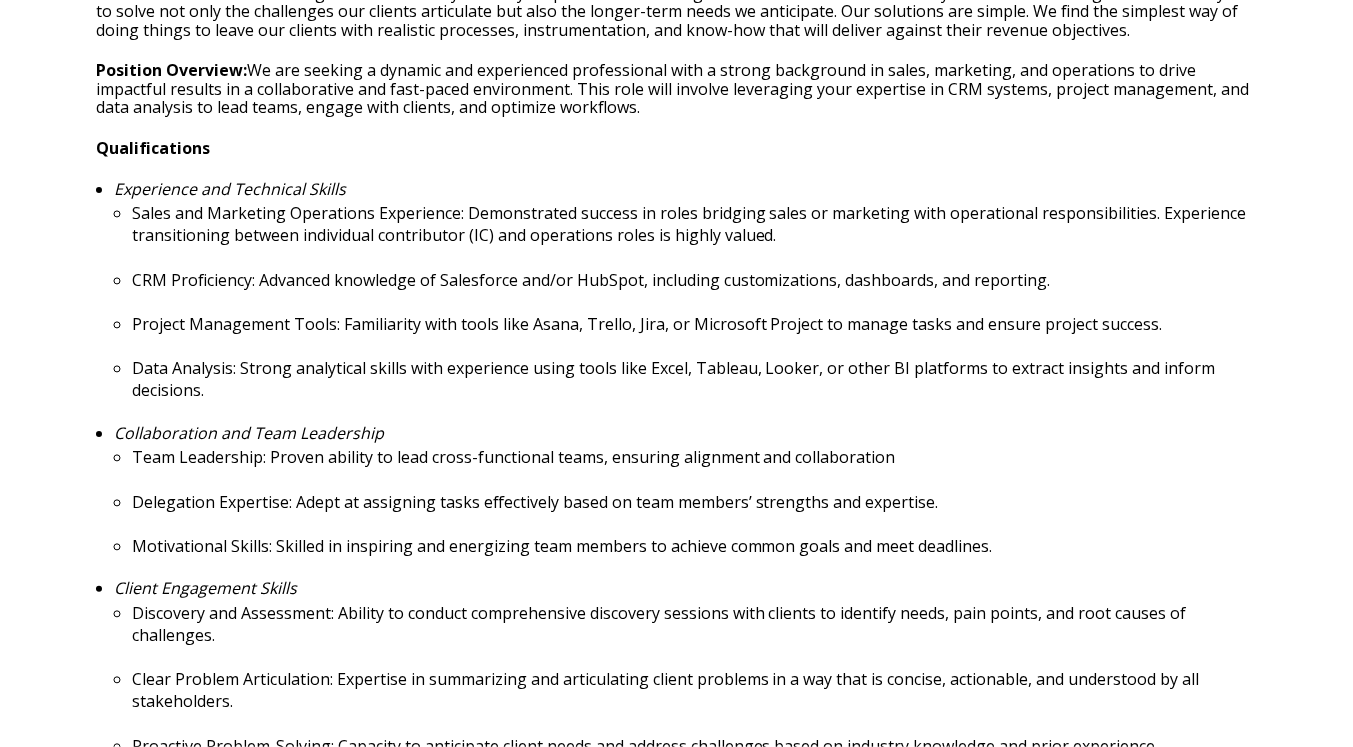 click on "Data Analysis: Strong analytical skills with experience using tools like Excel, Tableau, Looker, or other BI platforms to extract insights and inform decisions." at bounding box center (694, 379) 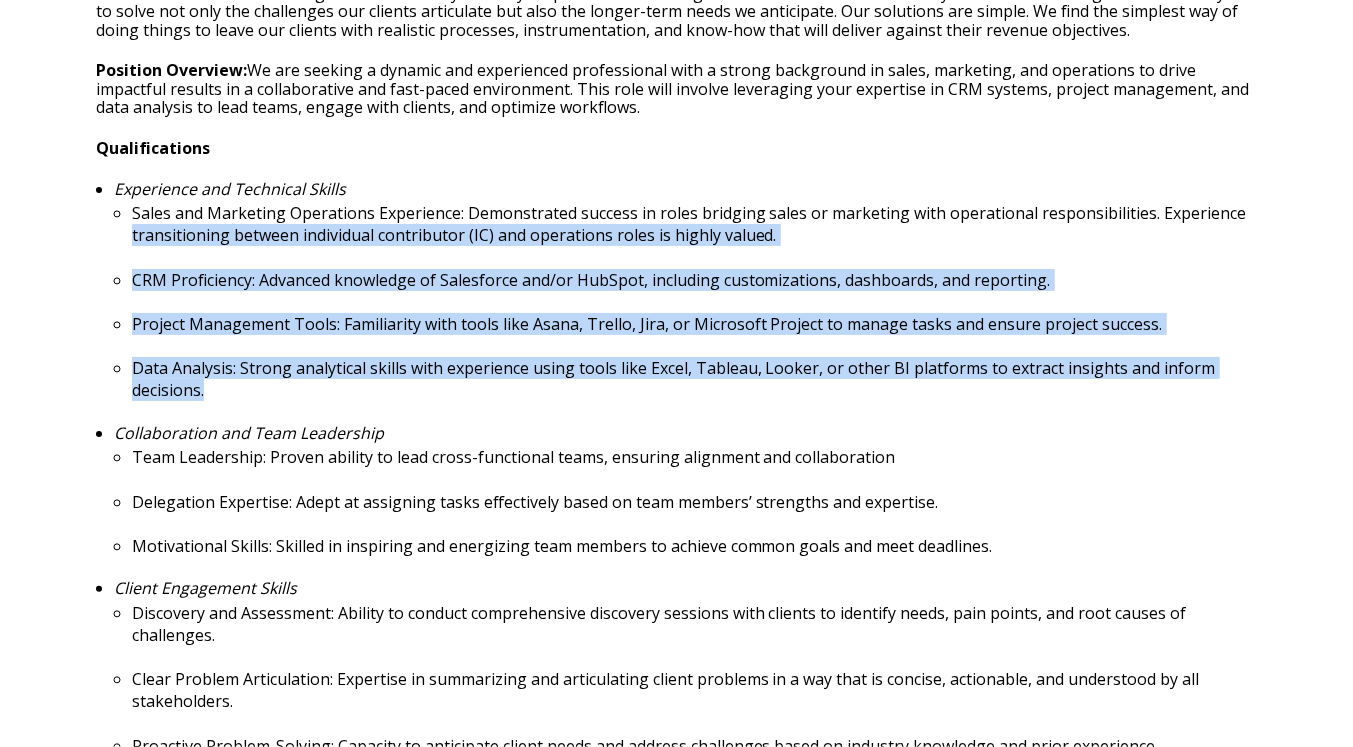 drag, startPoint x: 309, startPoint y: 380, endPoint x: 122, endPoint y: 235, distance: 236.63051 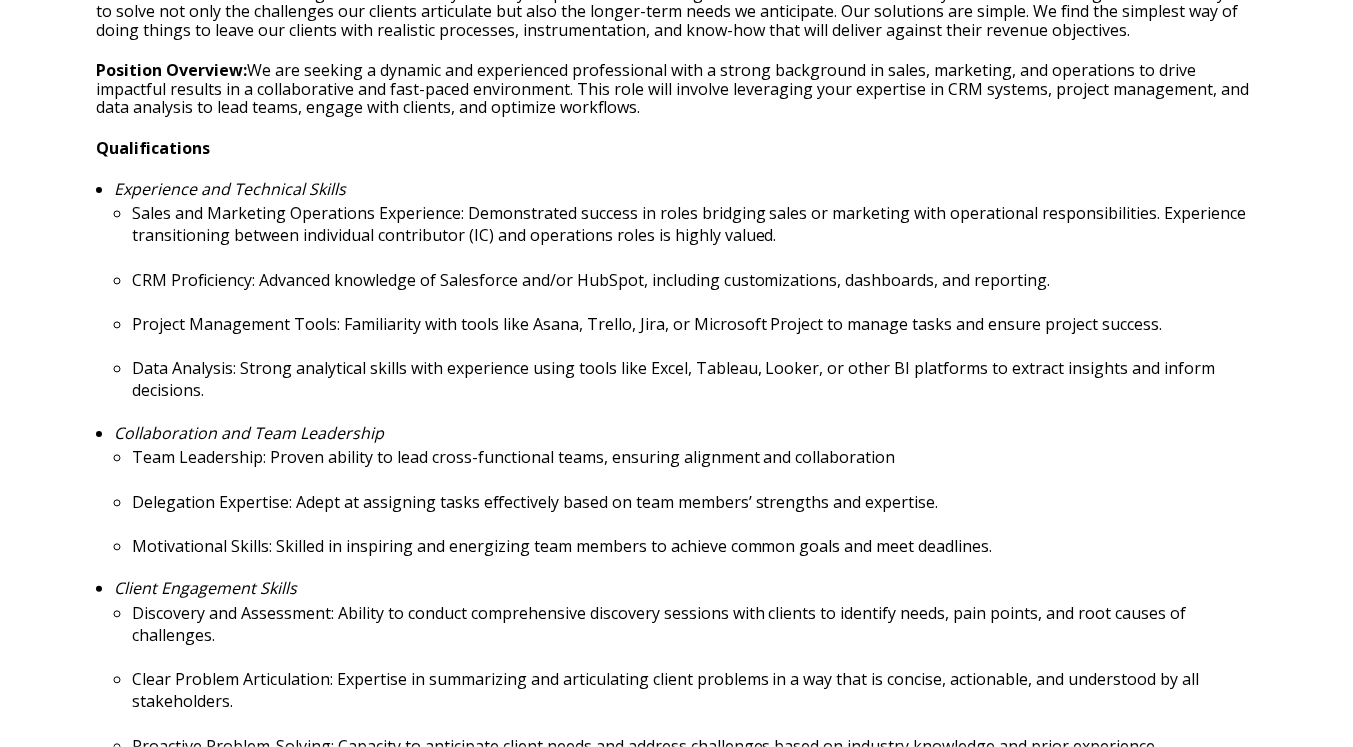 click on "Engagement Manager
Remote (USA)
About Our Team : We like to get our hands dirty. Our day is spent understanding our clients’ businesses as if they were our own. We go above and beyond to solve not only the challenges our clients articulate but also the longer-term needs we anticipate. Our solutions are simple. We find the simplest way of doing things to leave our clients with realistic processes, instrumentation, and know-how that will deliver against their revenue objectives.
Position Overview:  We are seeking a dynamic and experienced professional with a strong background in sales, marketing, and operations to drive impactful results in a collaborative and fast-paced environment. This role will involve leveraging your expertise in CRM systems, project management, and data analysis to lead teams, engage with clients, and optimize workflows.
Qualifications
Experience and Technical Skills
Collaboration and Team Leadership" at bounding box center [677, 871] 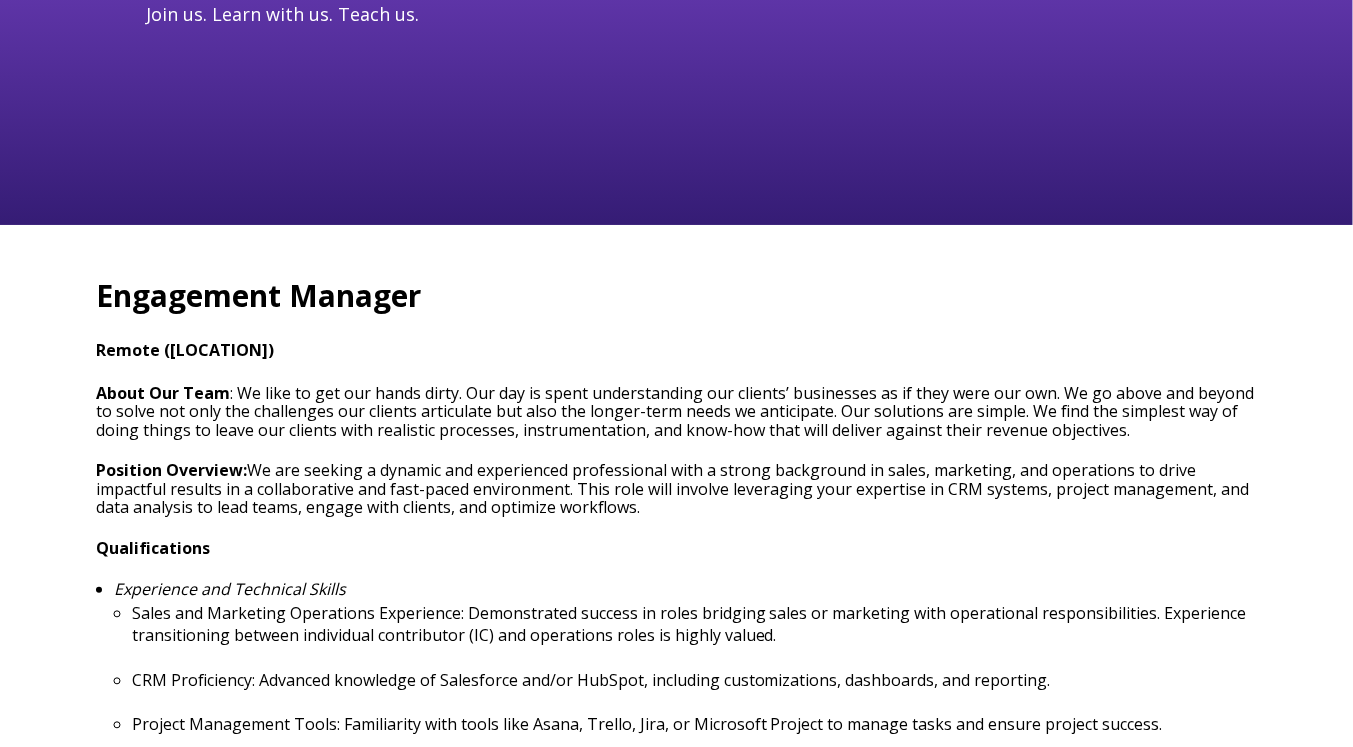 scroll, scrollTop: 499, scrollLeft: 0, axis: vertical 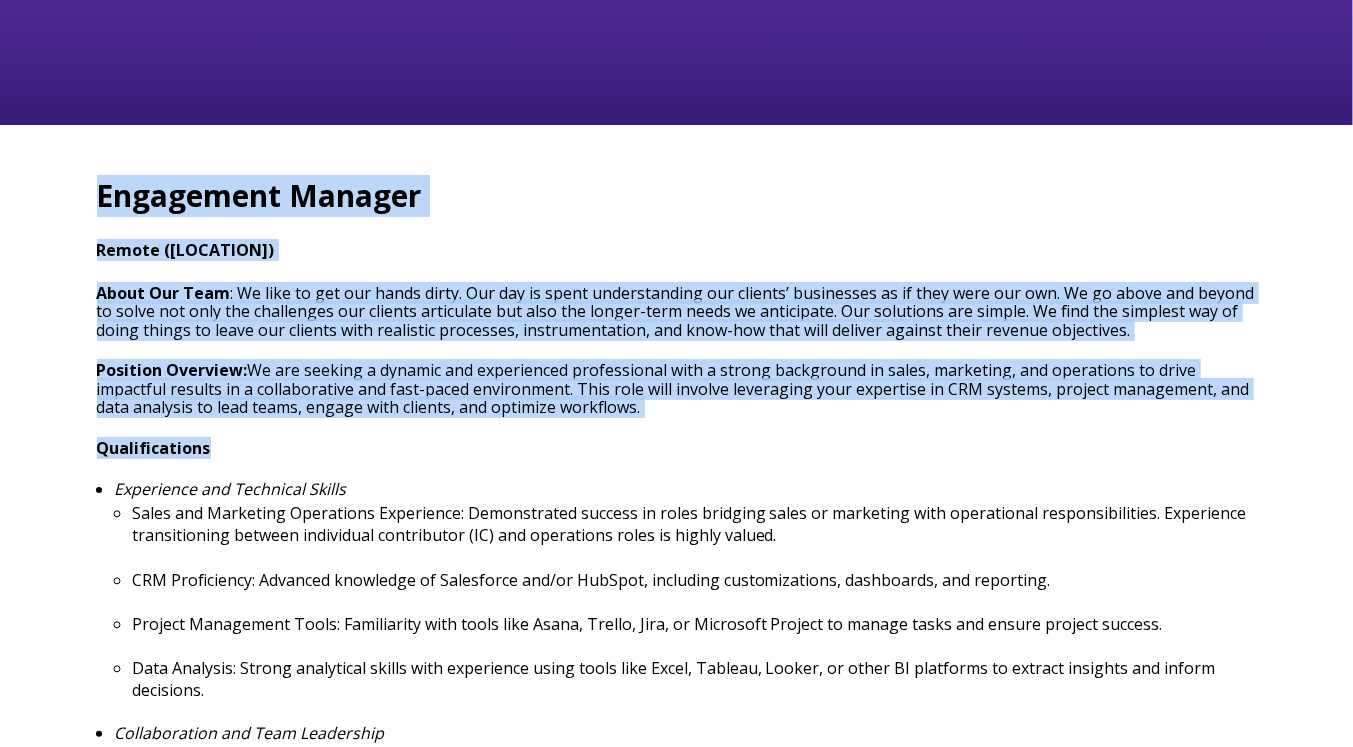 drag, startPoint x: 99, startPoint y: 192, endPoint x: 517, endPoint y: 466, distance: 499.79996 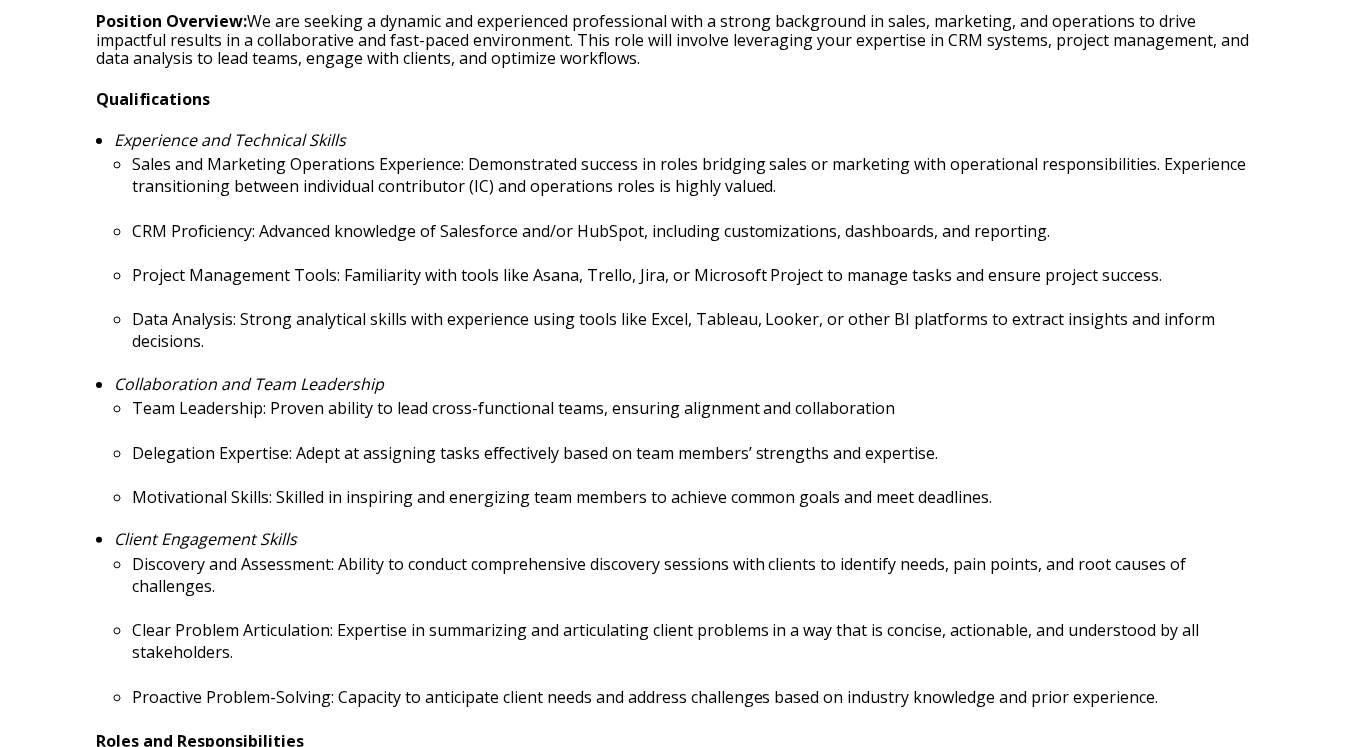 scroll, scrollTop: 999, scrollLeft: 0, axis: vertical 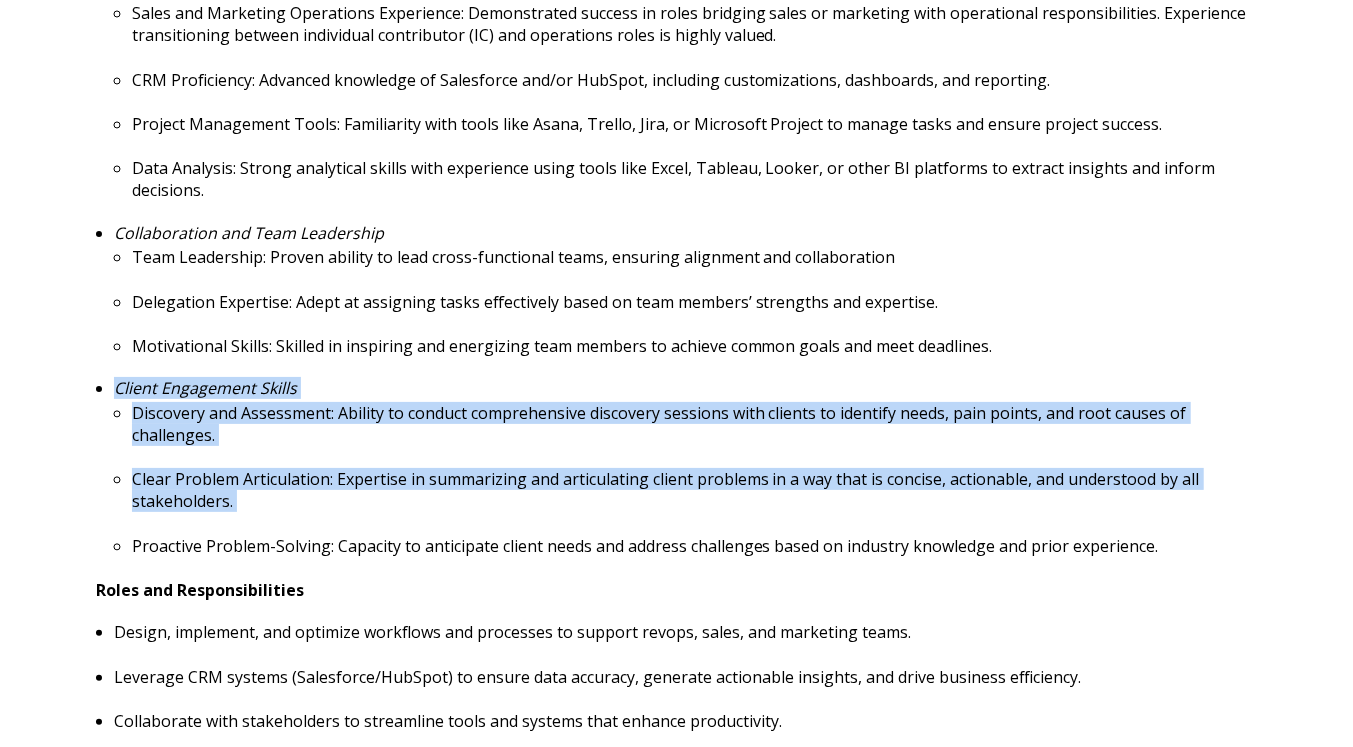 drag, startPoint x: 113, startPoint y: 388, endPoint x: 1154, endPoint y: 558, distance: 1054.7896 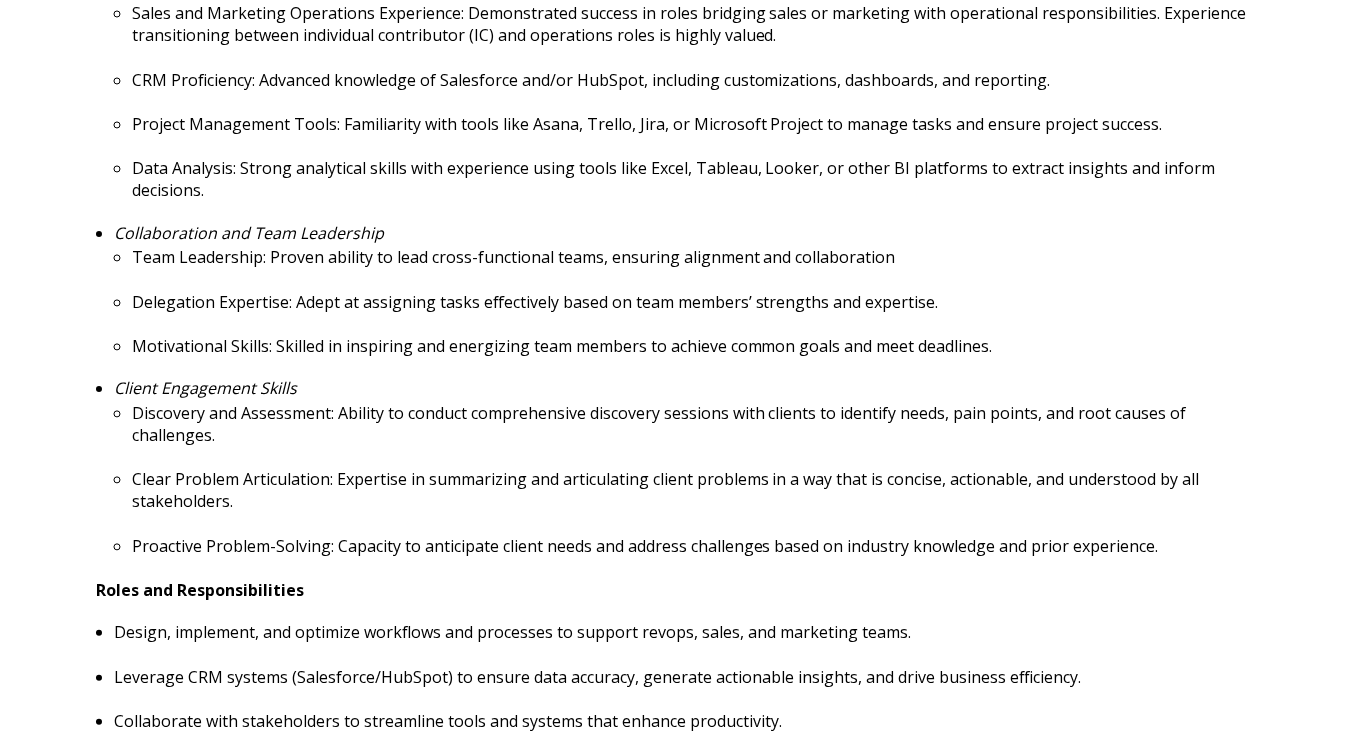 click on "Proactive Problem-Solving: Capacity to anticipate client needs and address challenges based on industry knowledge and prior experience." at bounding box center [694, 546] 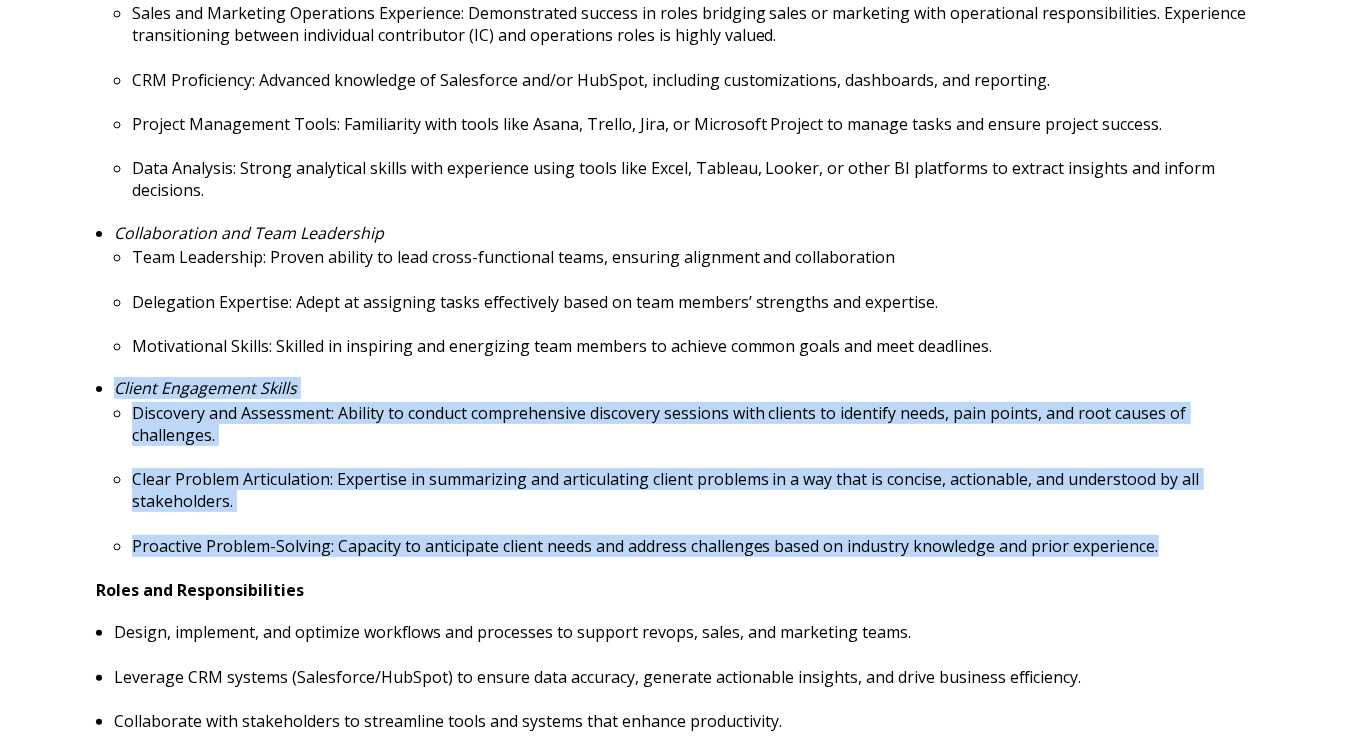 drag, startPoint x: 1158, startPoint y: 546, endPoint x: 135, endPoint y: 375, distance: 1037.1934 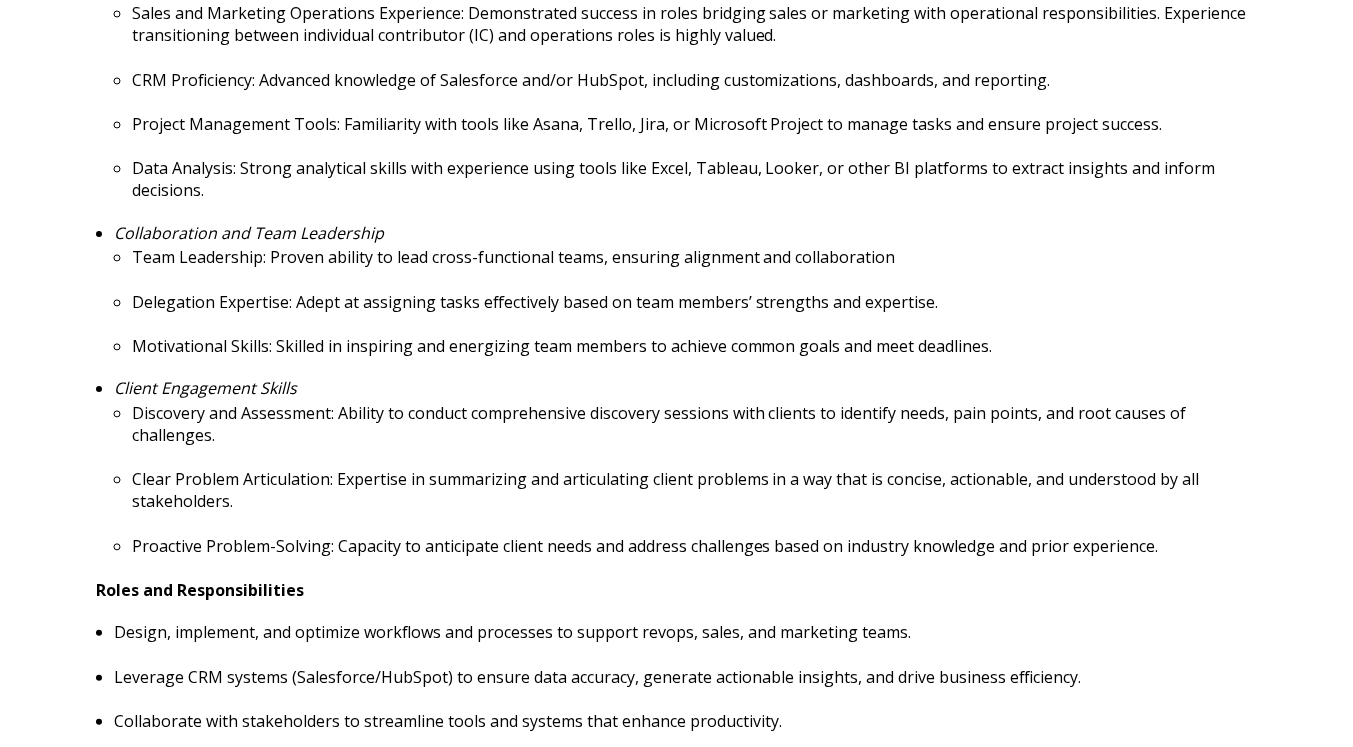 click on "Experience and Technical Skills
Sales and Marketing Operations Experience: Demonstrated success in roles bridging sales or marketing with operational responsibilities. Experience transitioning between individual contributor (IC) and operations roles is highly valued.
CRM Proficiency: Advanced knowledge of Salesforce and/or HubSpot, including customizations, dashboards, and reporting.
Project Management Tools: Familiarity with tools like Asana, Trello, Jira, or Microsoft Project to manage tasks and ensure project success.
Data Analysis: Strong analytical skills with experience using tools like Excel, Tableau, Looker, or other BI platforms to extract insights and inform decisions.
Collaboration and Team Leadership
Team Leadership: Proven ability to lead cross-functional teams, ensuring alignment and collaboration
Delegation Expertise: Adept at assigning tasks effectively based on team members’ strengths and expertise.
Client Engagement Skills" at bounding box center [677, 268] 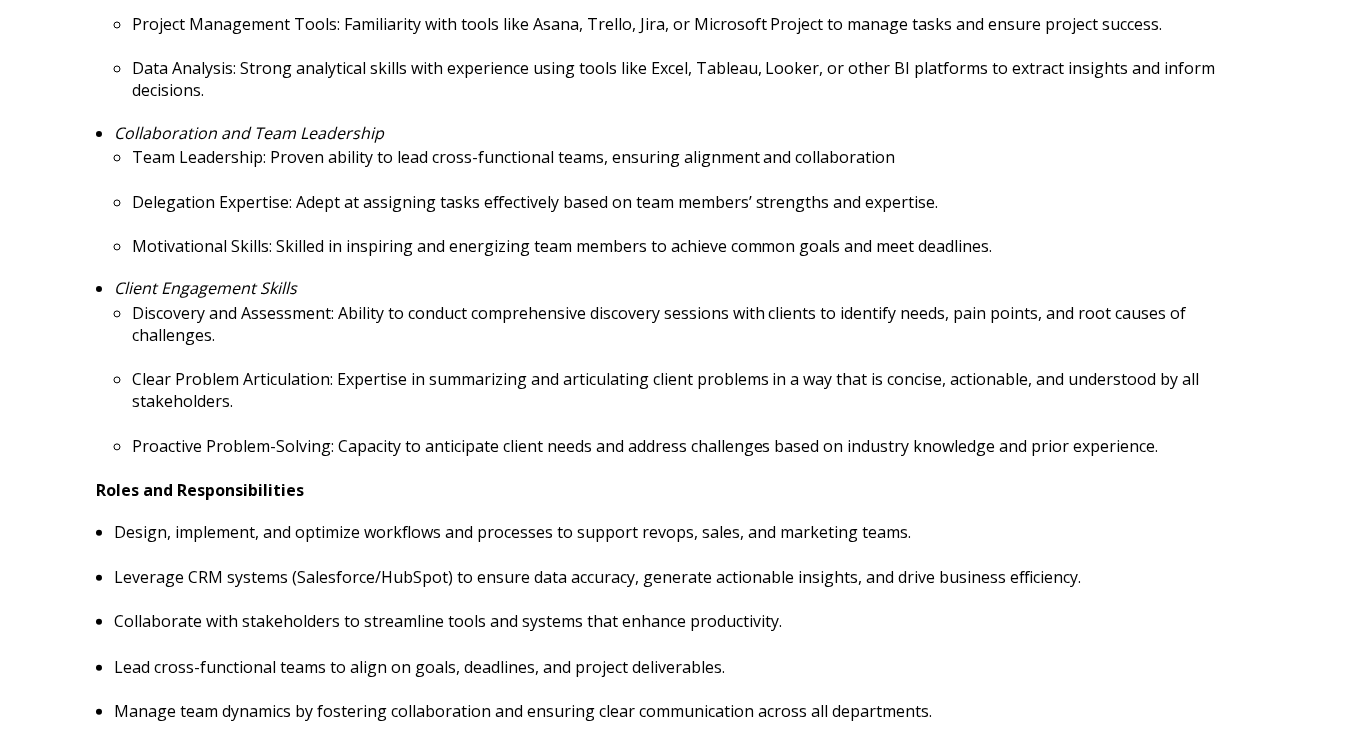 scroll, scrollTop: 1199, scrollLeft: 0, axis: vertical 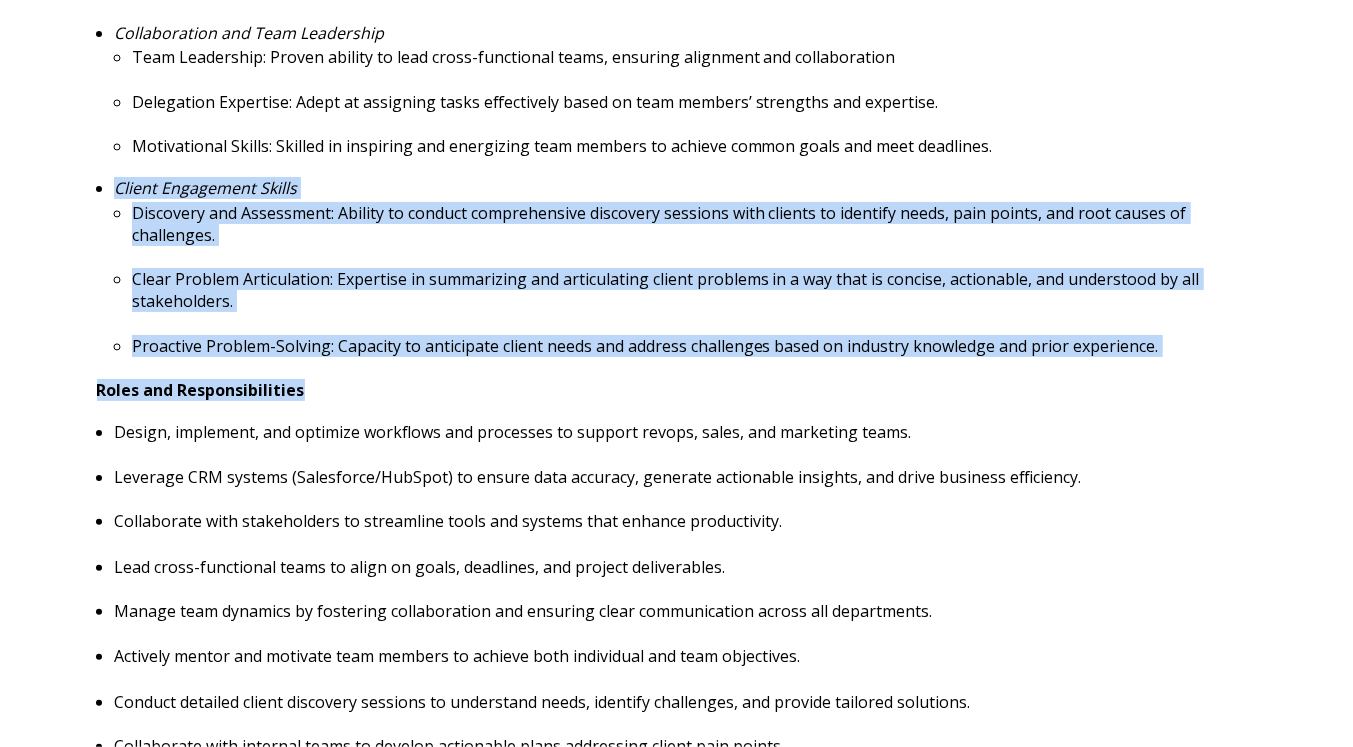 drag, startPoint x: 93, startPoint y: 186, endPoint x: 1044, endPoint y: 380, distance: 970.5859 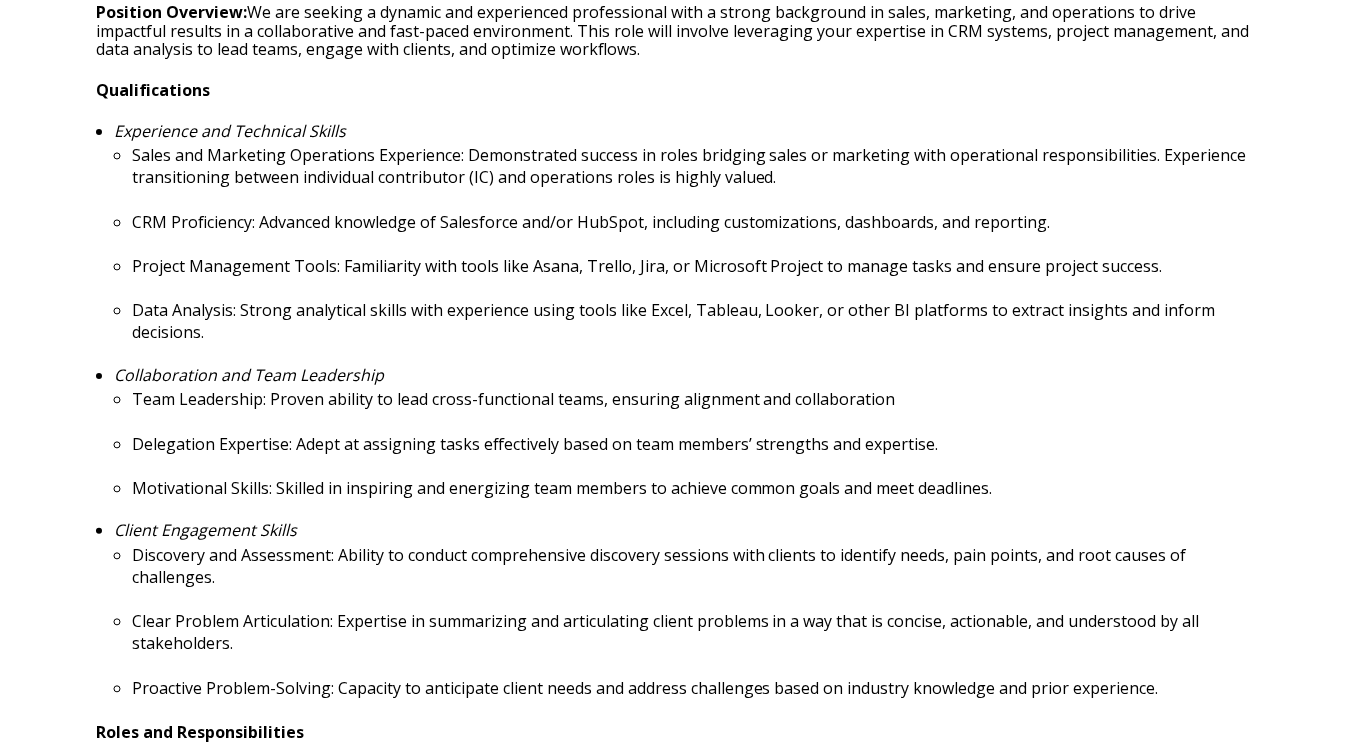 scroll, scrollTop: 899, scrollLeft: 0, axis: vertical 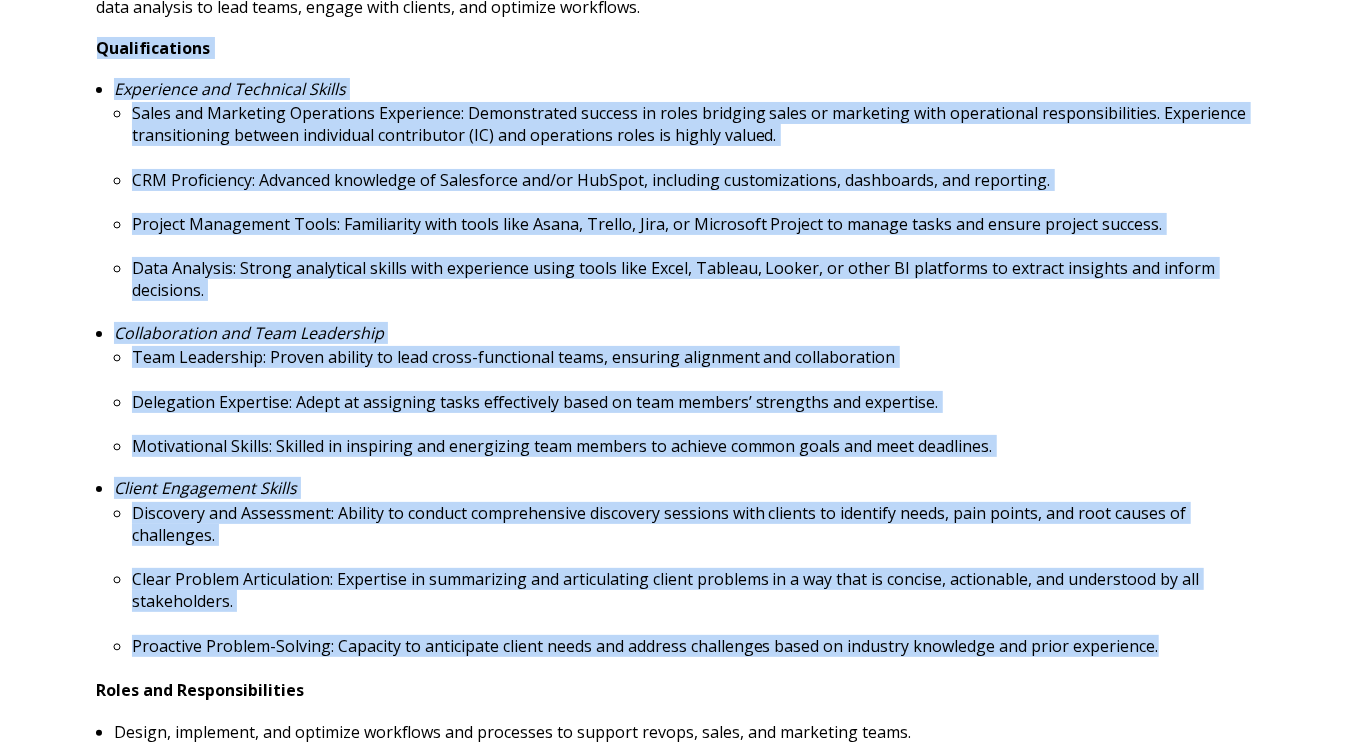 drag, startPoint x: 92, startPoint y: 52, endPoint x: 1159, endPoint y: 651, distance: 1223.6381 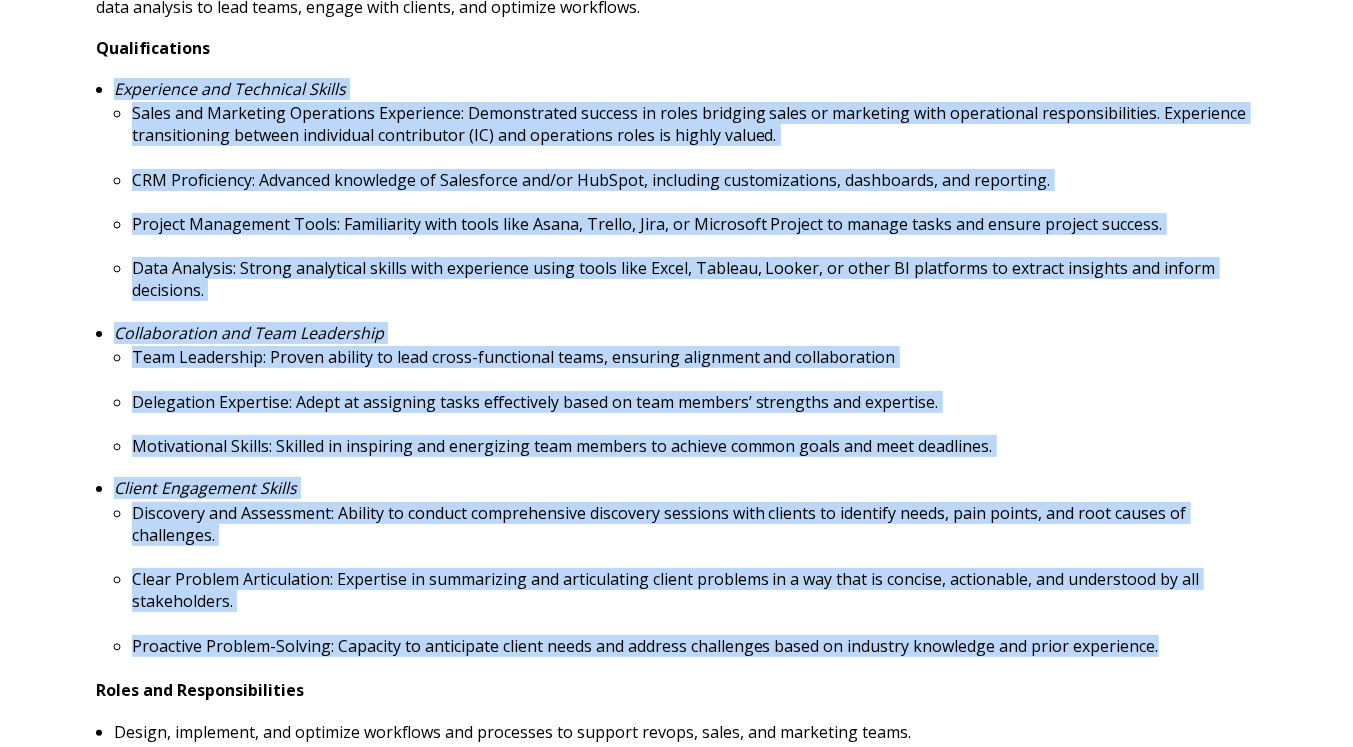 drag, startPoint x: 1158, startPoint y: 650, endPoint x: 27, endPoint y: 89, distance: 1262.4904 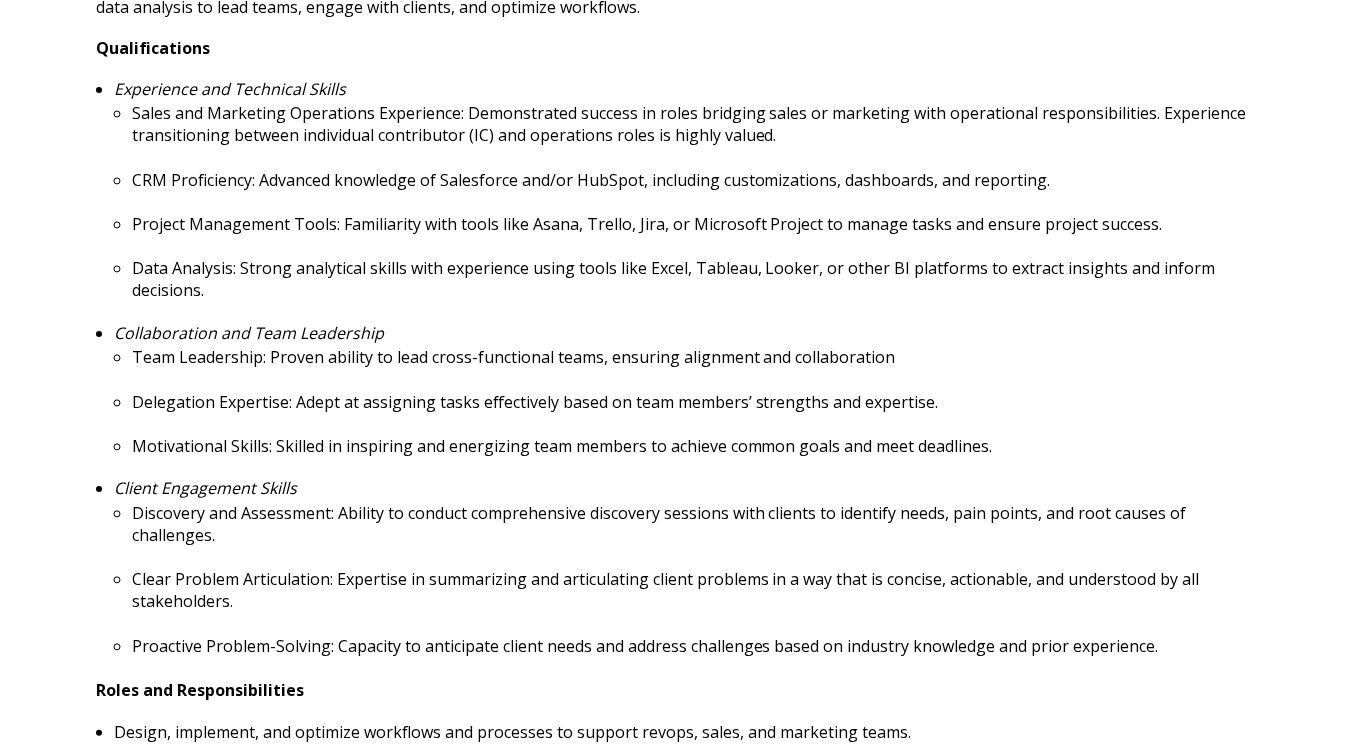 click on "Engagement Manager
Remote (USA)
About Our Team : We like to get our hands dirty. Our day is spent understanding our clients’ businesses as if they were our own. We go above and beyond to solve not only the challenges our clients articulate but also the longer-term needs we anticipate. Our solutions are simple. We find the simplest way of doing things to leave our clients with realistic processes, instrumentation, and know-how that will deliver against their revenue objectives.
Position Overview:  We are seeking a dynamic and experienced professional with a strong background in sales, marketing, and operations to drive impactful results in a collaborative and fast-paced environment. This role will involve leveraging your expertise in CRM systems, project management, and data analysis to lead teams, engage with clients, and optimize workflows.
Qualifications
Experience and Technical Skills
Collaboration and Team Leadership" at bounding box center [676, 1301] 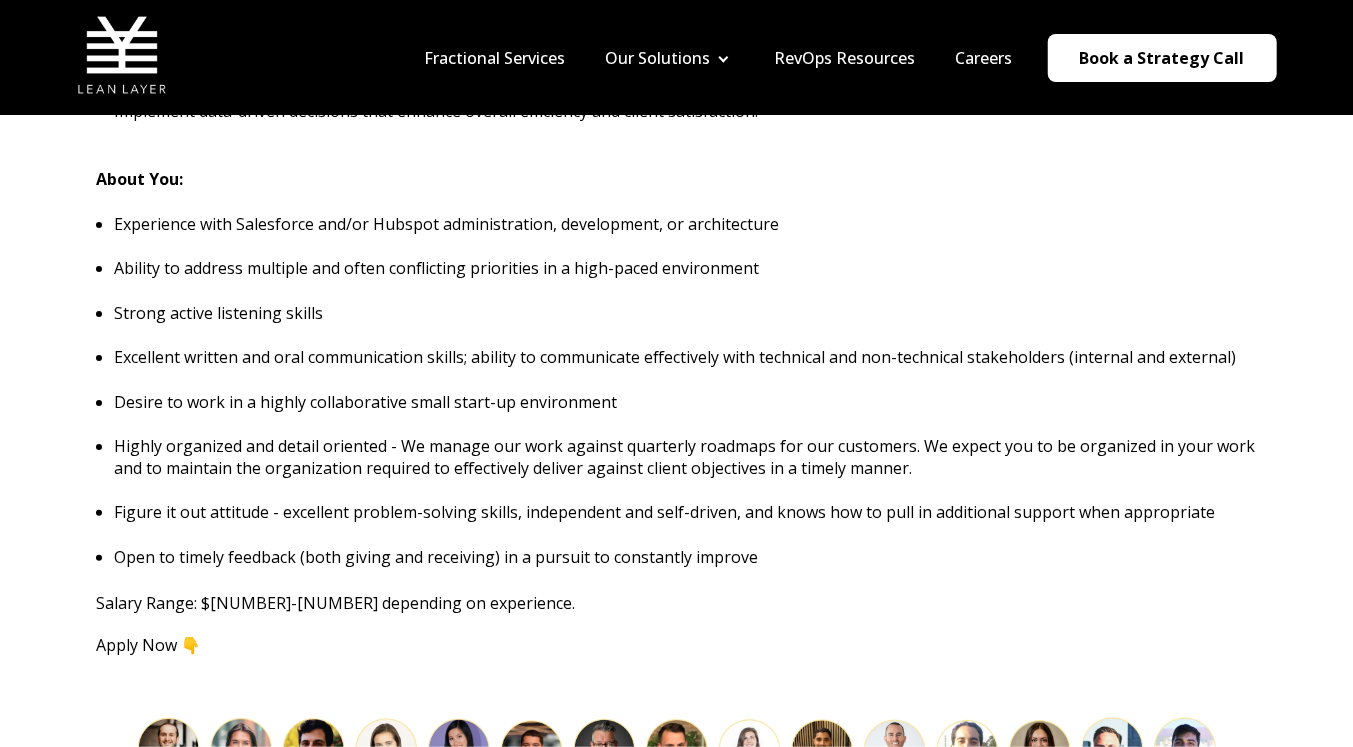 scroll, scrollTop: 1799, scrollLeft: 0, axis: vertical 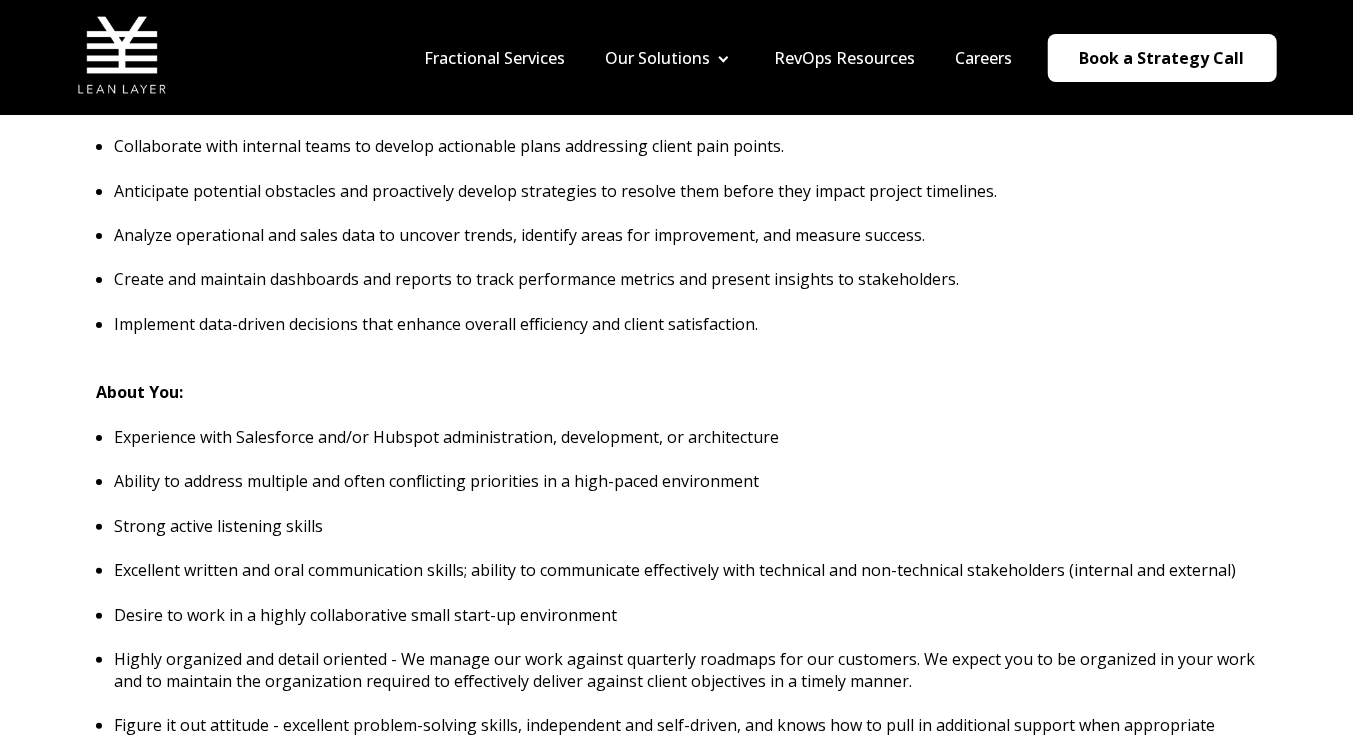 click on "Conduct detailed client discovery sessions to understand needs, identify challenges, and provide tailored solutions.
Collaborate with internal teams to develop actionable plans addressing client pain points.
Anticipate potential obstacles and proactively develop strategies to resolve them before they impact project timelines.
Analyze operational and sales data to uncover trends, identify areas for improvement, and measure success.
Create and maintain dashboards and reports to track performance metrics and present insights to stakeholders.
Implement data-driven decisions that enhance overall efficiency and client satisfaction." at bounding box center [677, 213] 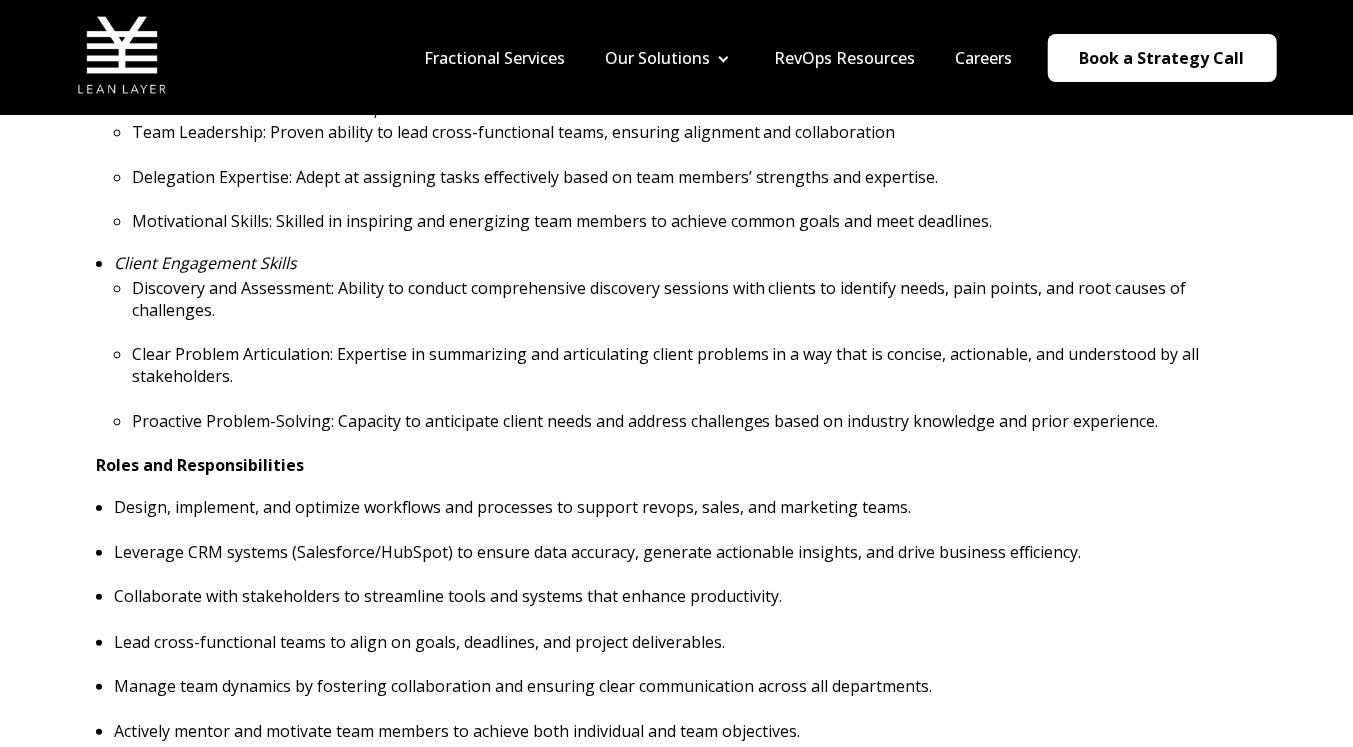 scroll, scrollTop: 1099, scrollLeft: 0, axis: vertical 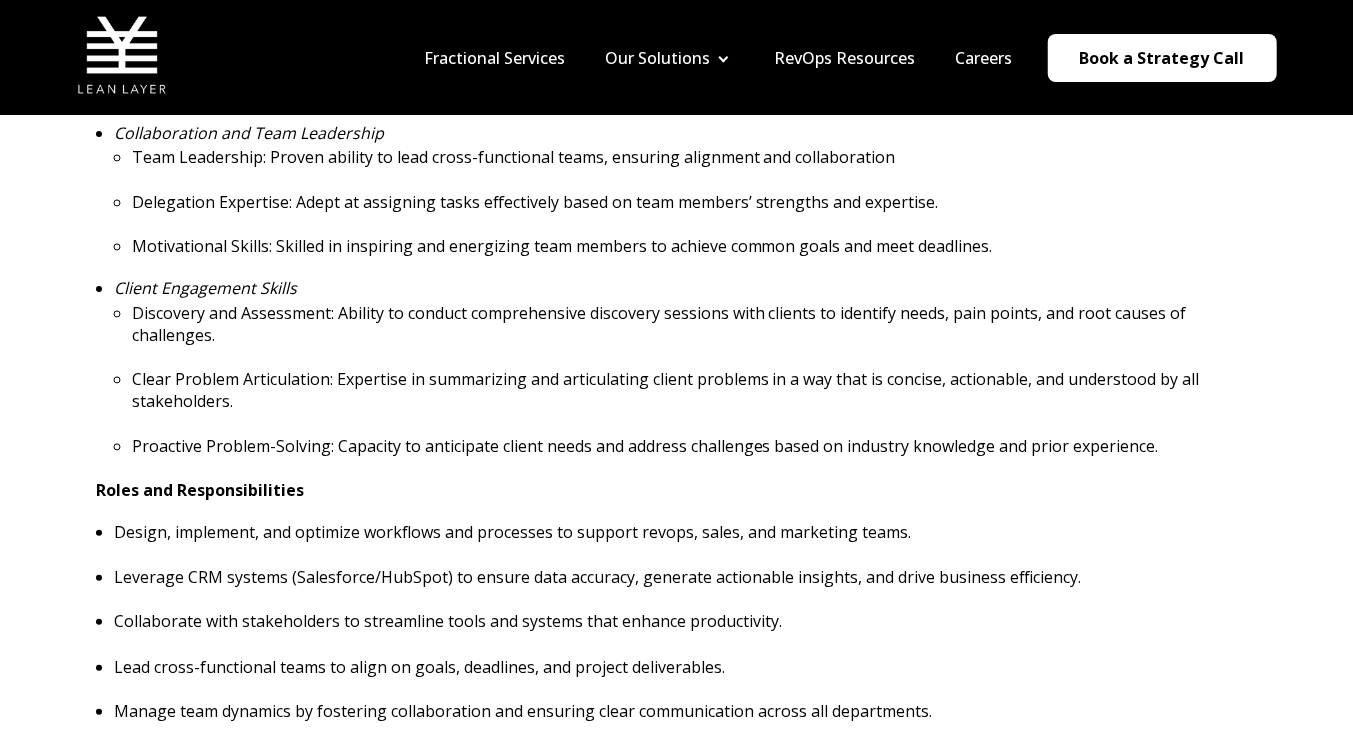 click on "Discovery and Assessment: Ability to conduct comprehensive discovery sessions with clients to identify needs, pain points, and root causes of challenges.
Clear Problem Articulation: Expertise in summarizing and articulating client problems in a way that is concise, actionable, and understood by all stakeholders.
Proactive Problem-Solving: Capacity to anticipate client needs and address challenges based on industry knowledge and prior experience." at bounding box center (685, 379) 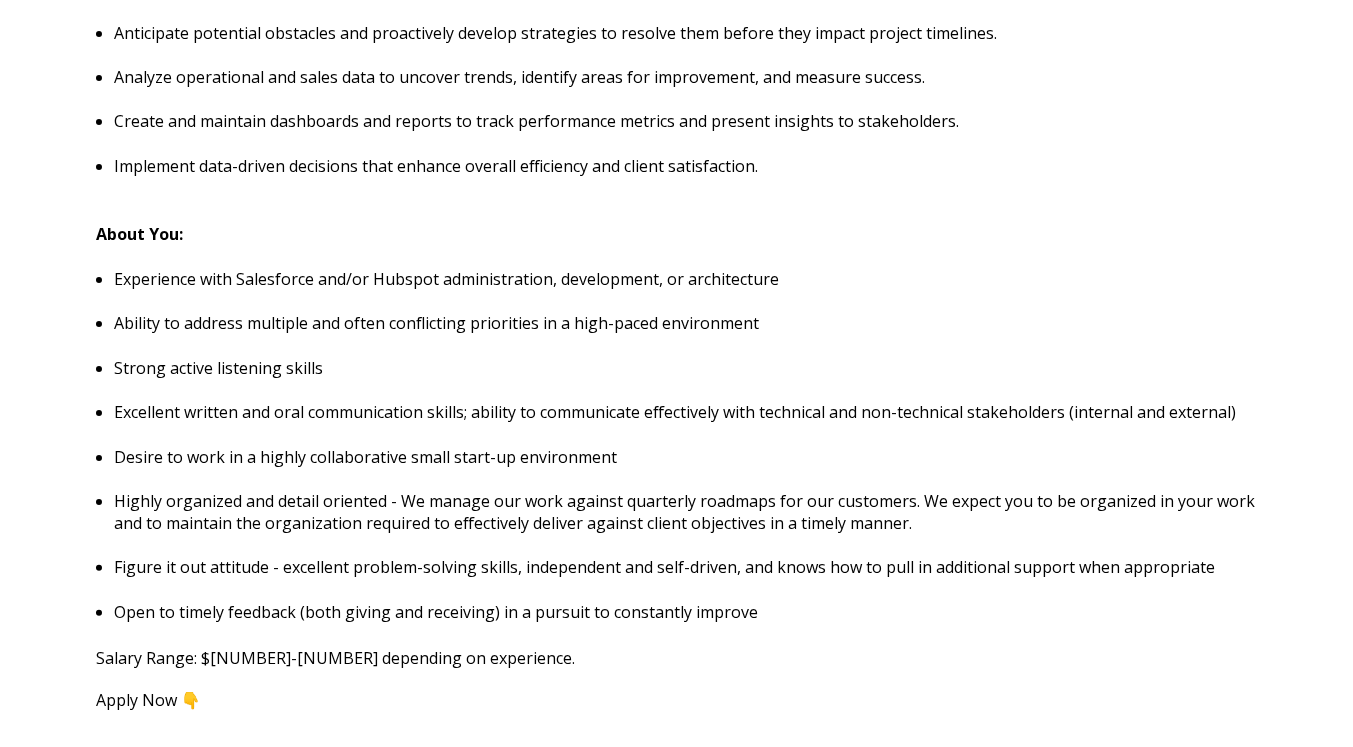 scroll, scrollTop: 2100, scrollLeft: 0, axis: vertical 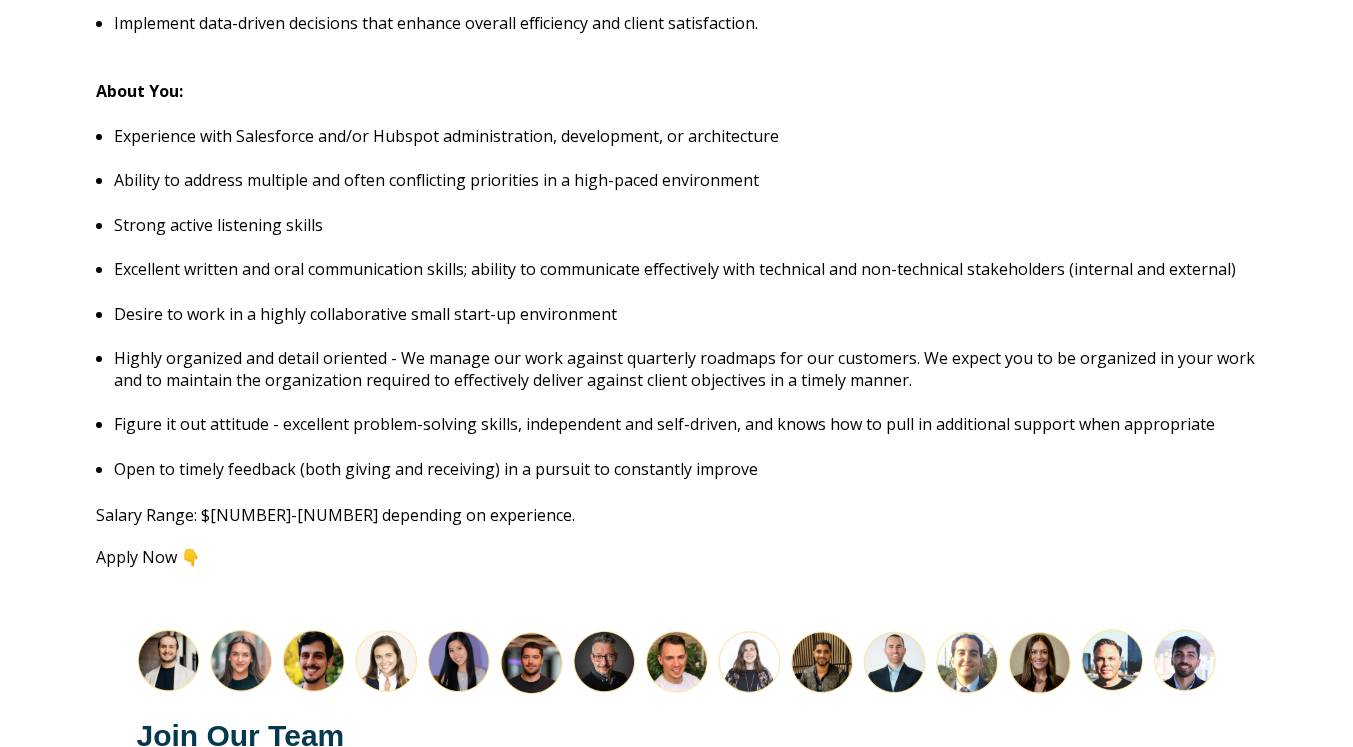 click on "Highly organized and detail oriented - We manage our work against quarterly roadmaps for our customers. We expect you to be organized in your work and to maintain the organization required to effectively deliver against client objectives in a timely manner." at bounding box center (685, 369) 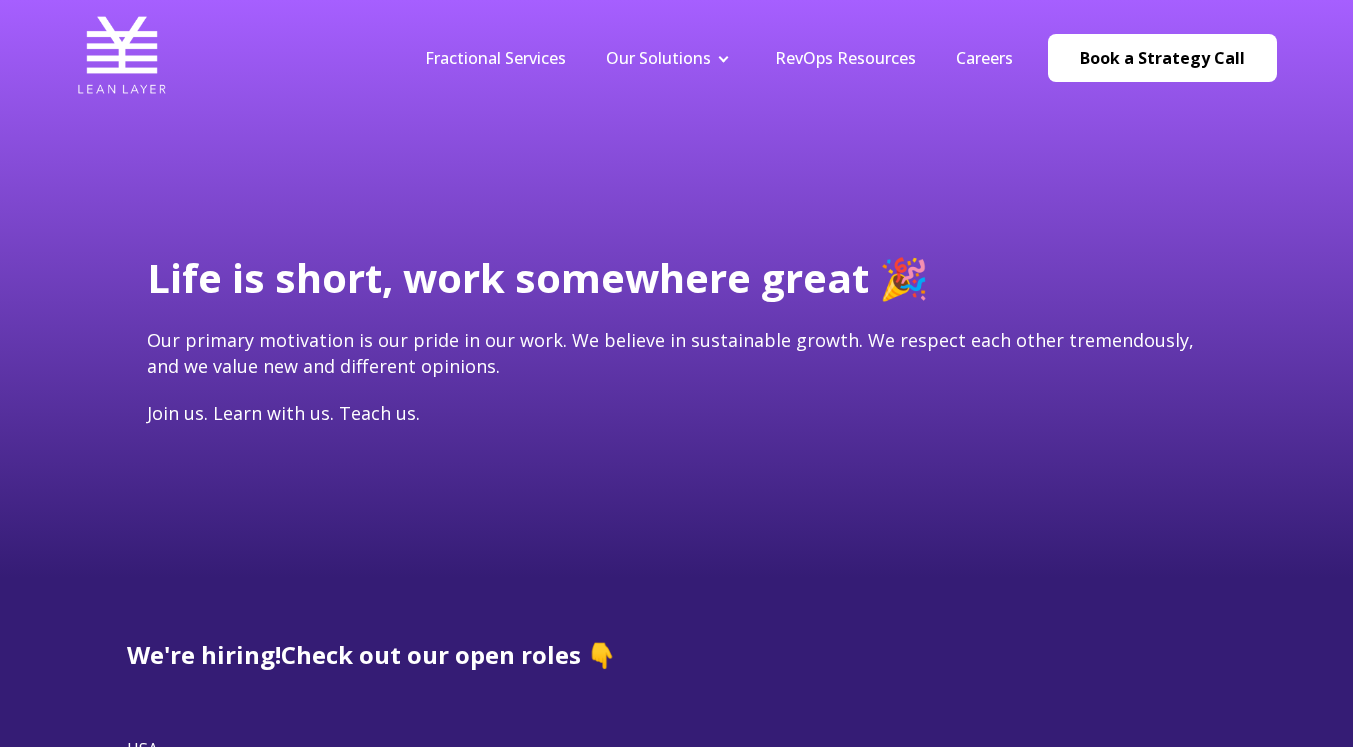 scroll, scrollTop: 499, scrollLeft: 0, axis: vertical 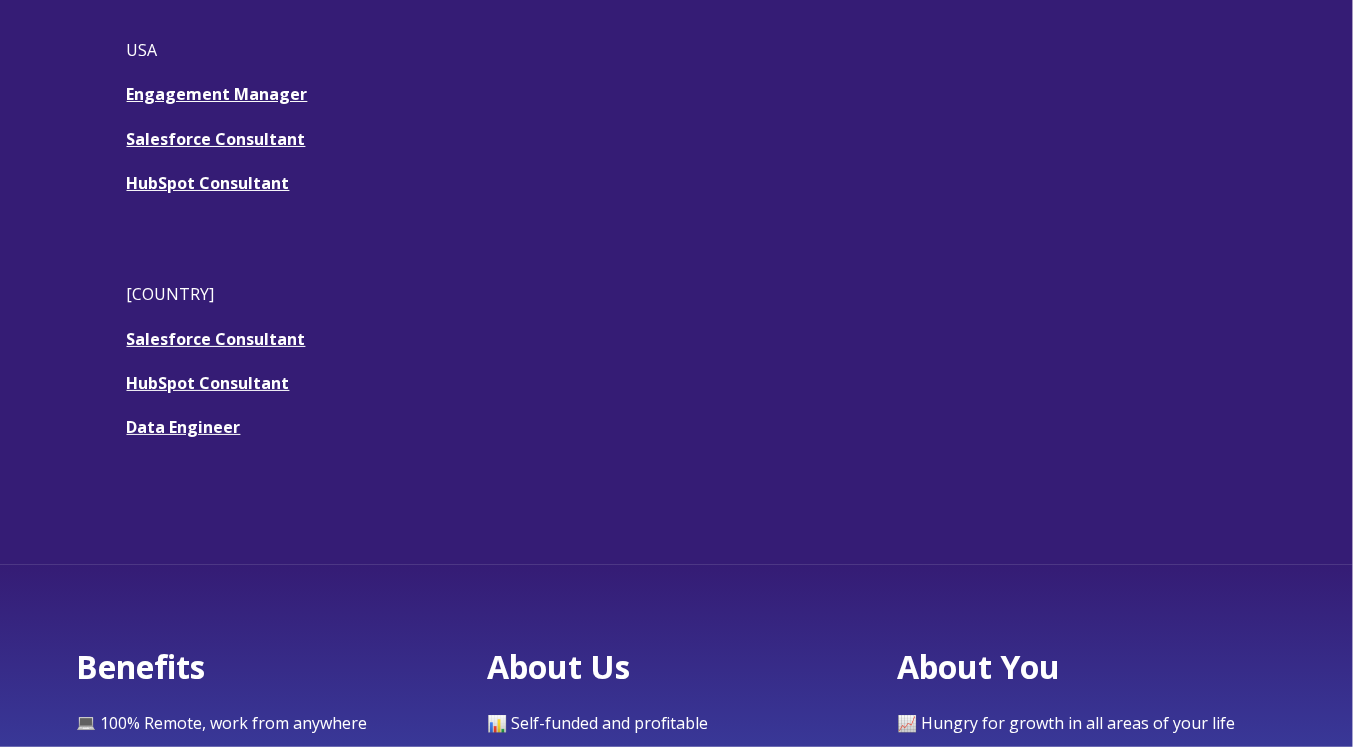 click on "We're hiring!  Check out our open roles 👇
USA
Engagement Manager
Salesforce Consultant
HubSpot Consultant
Brazil
Salesforce Consultant
HubSpot Consultant
Data Engineer" at bounding box center (677, 211) 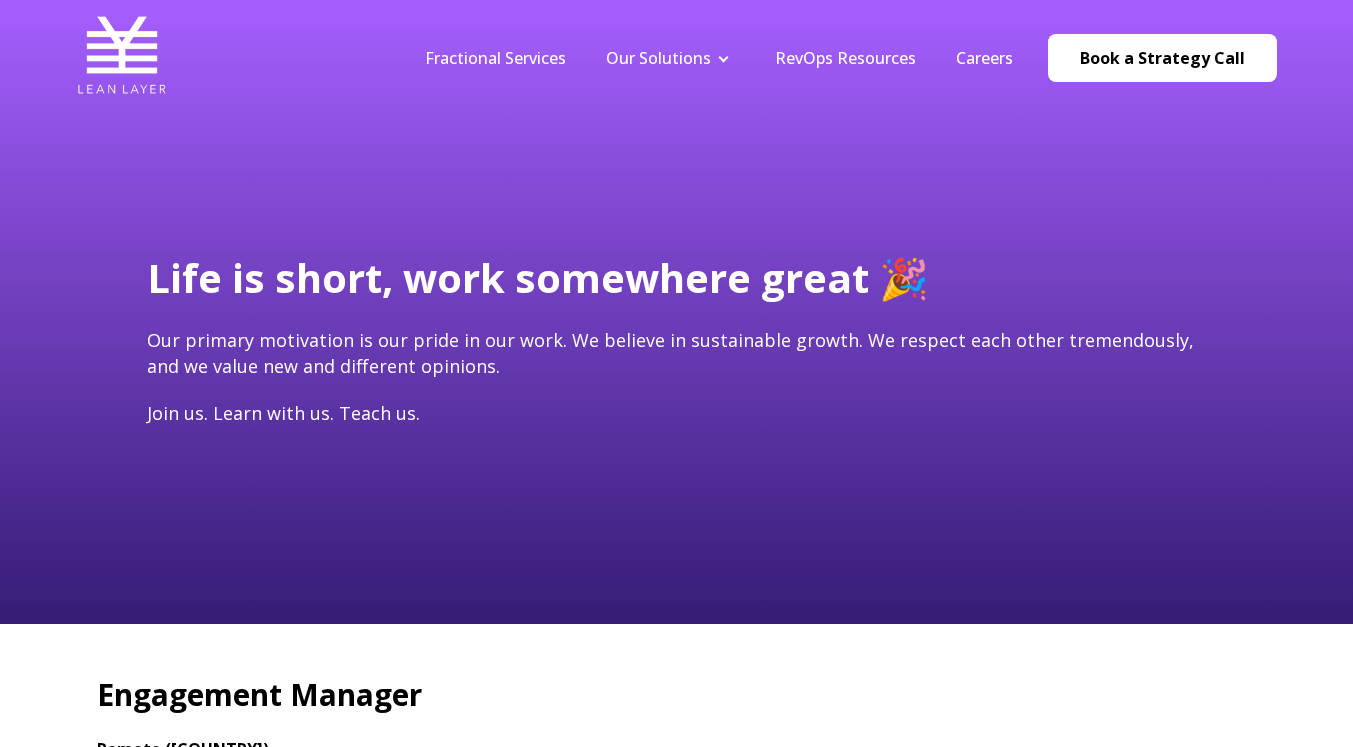 scroll, scrollTop: 0, scrollLeft: 0, axis: both 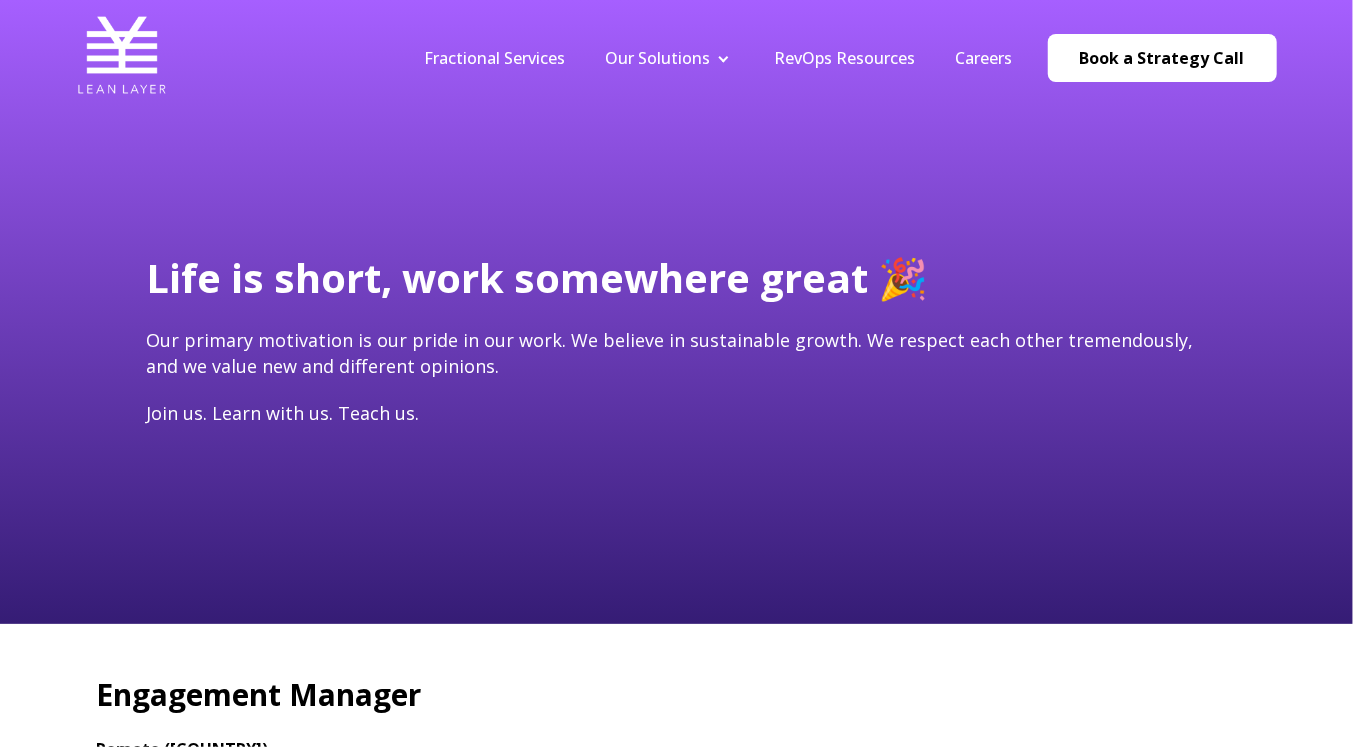 type on "[EMAIL]" 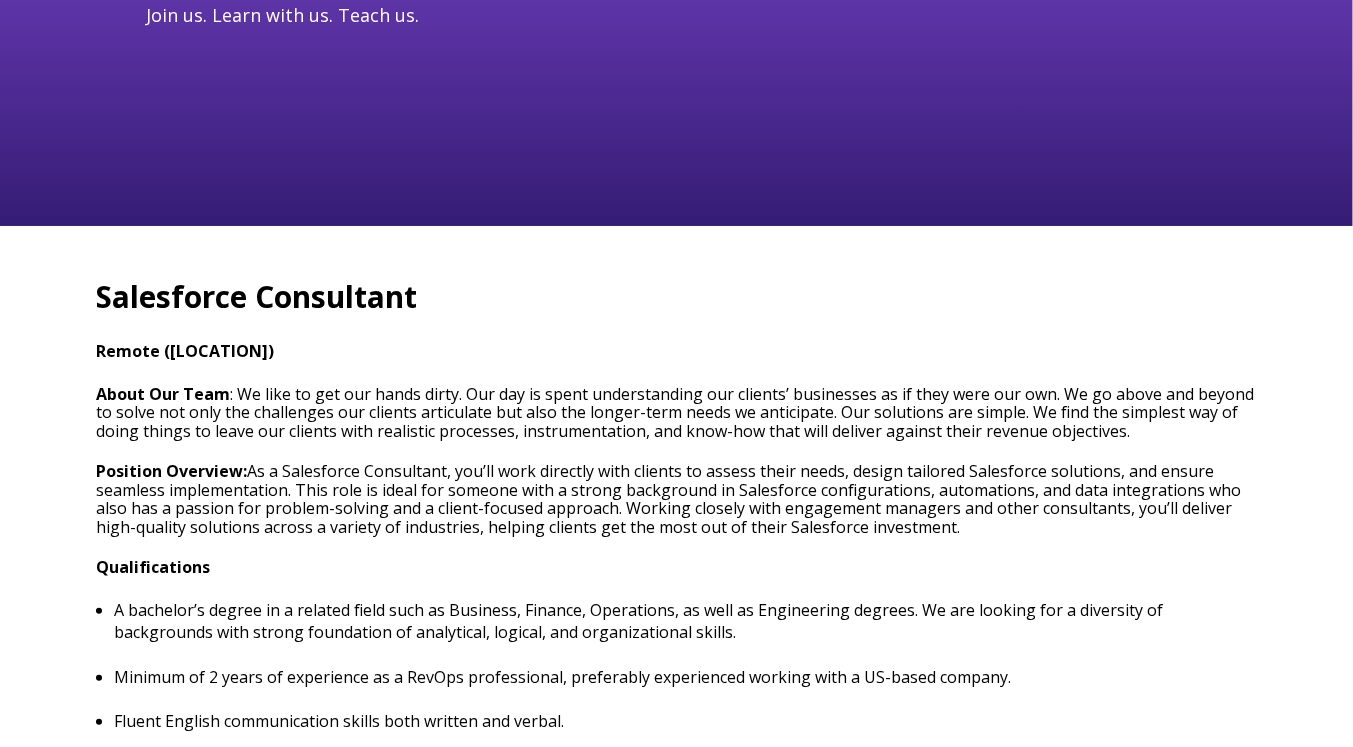 scroll, scrollTop: 399, scrollLeft: 0, axis: vertical 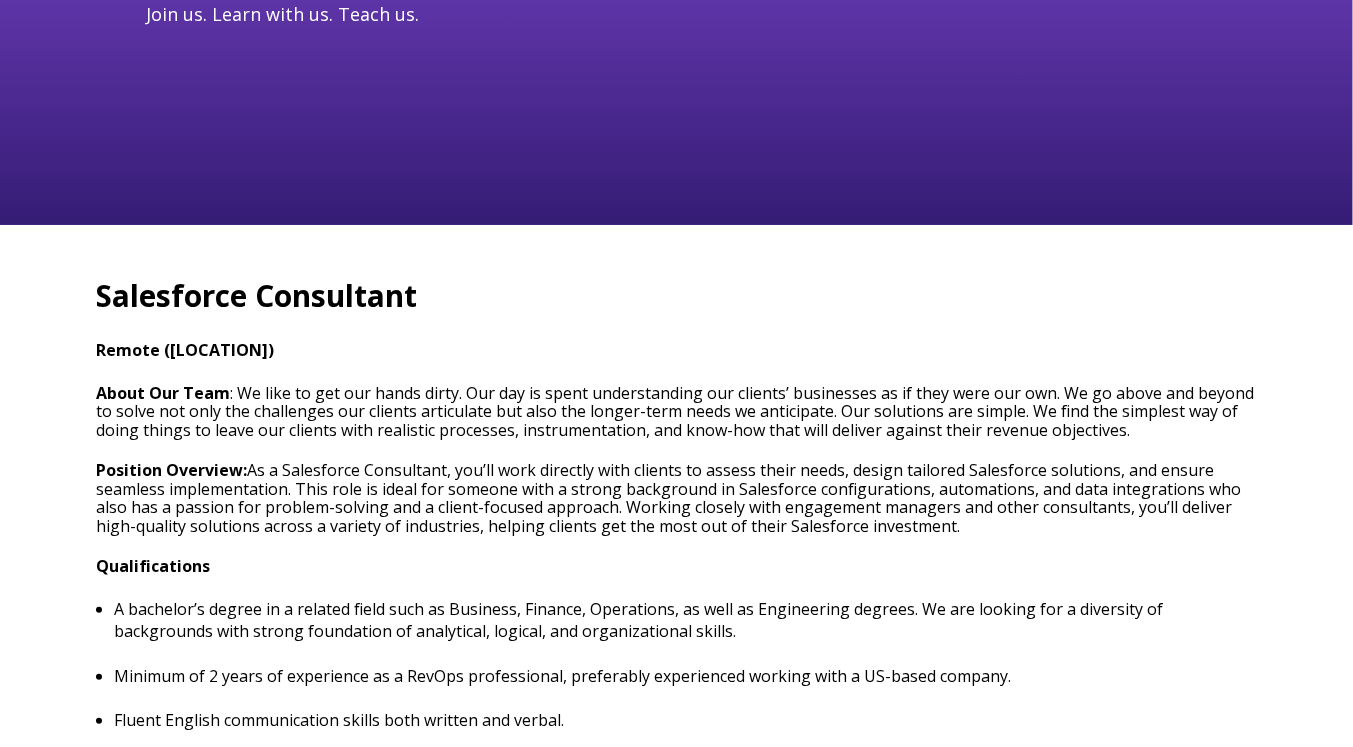 type on "[EMAIL]" 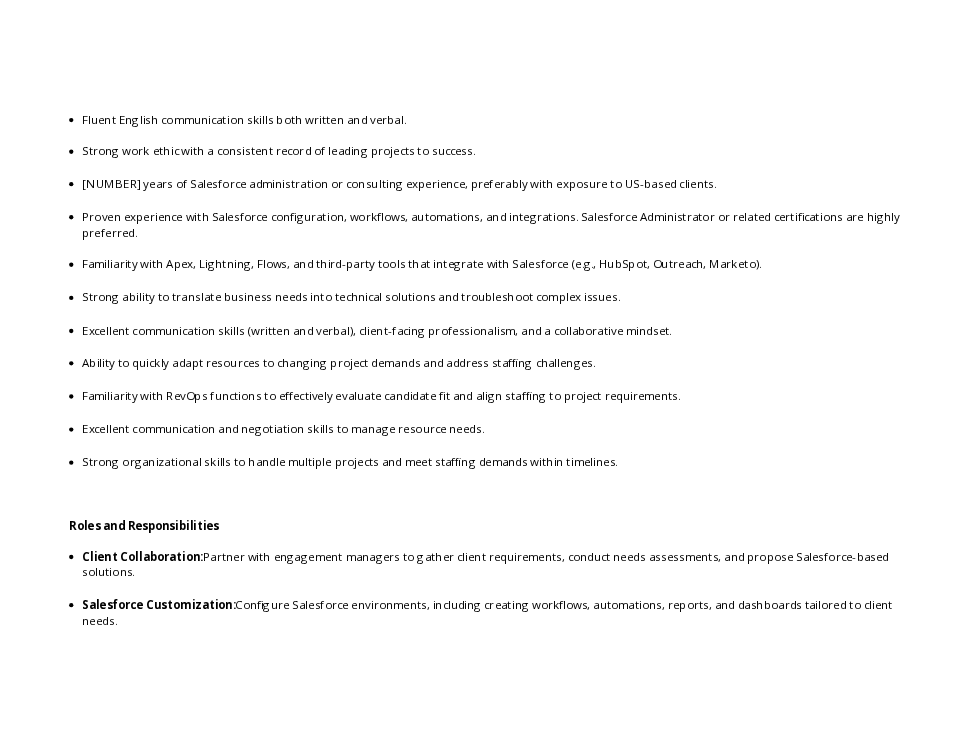 scroll, scrollTop: 1158, scrollLeft: 0, axis: vertical 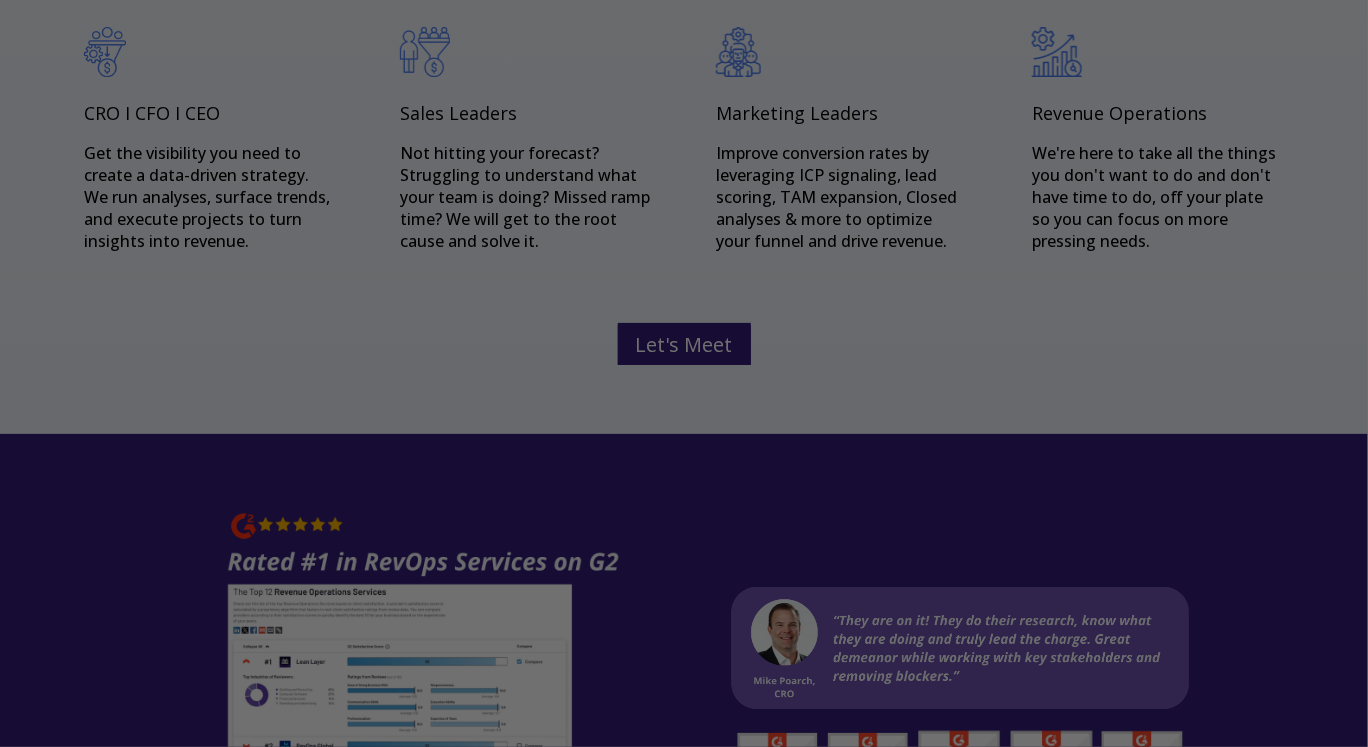 click at bounding box center [691, 377] 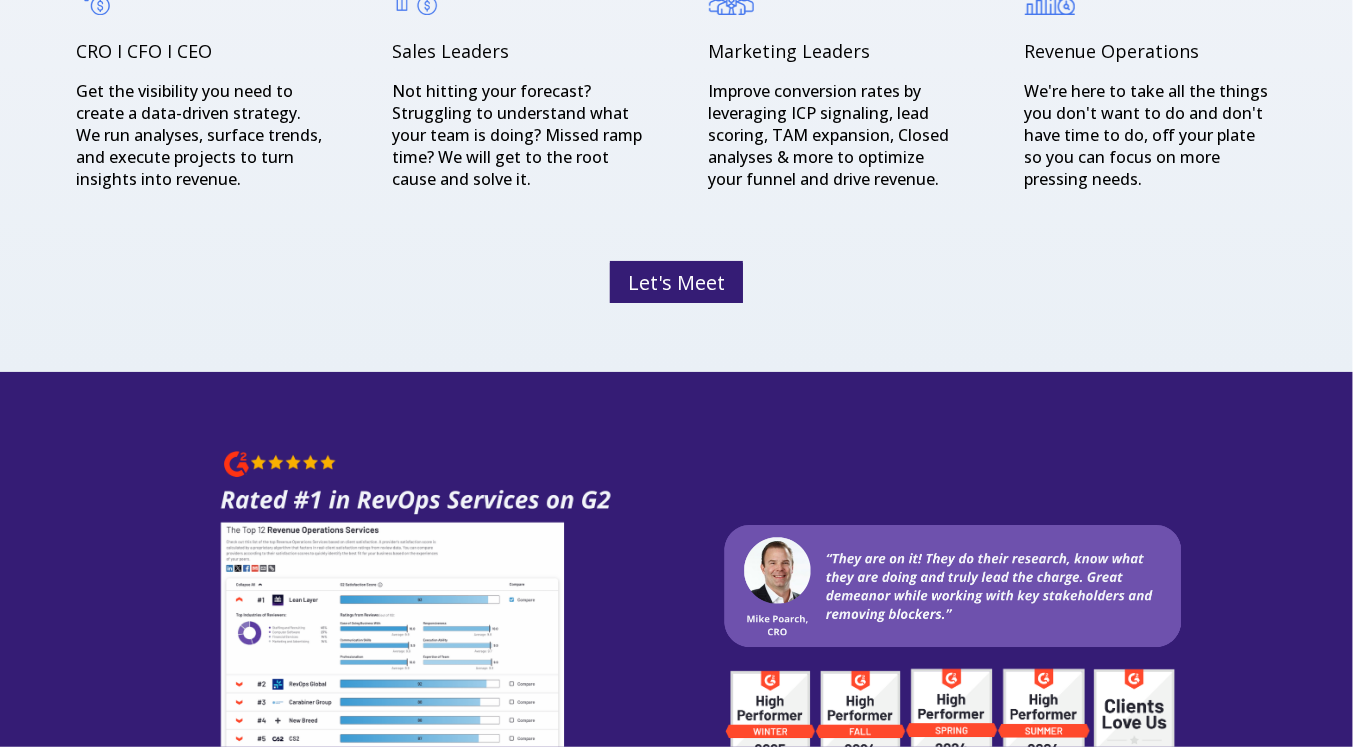 scroll, scrollTop: 3499, scrollLeft: 0, axis: vertical 